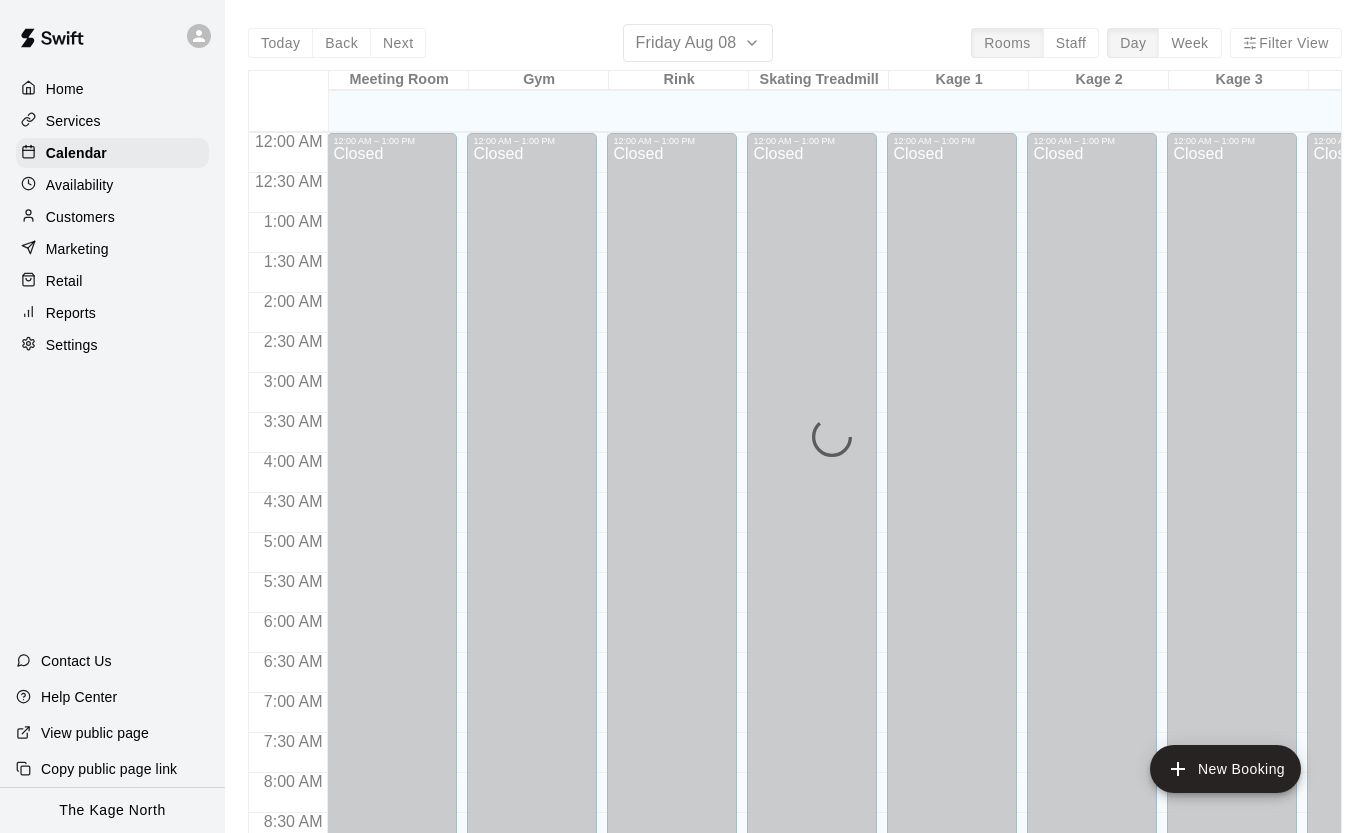 scroll, scrollTop: 4, scrollLeft: 10, axis: both 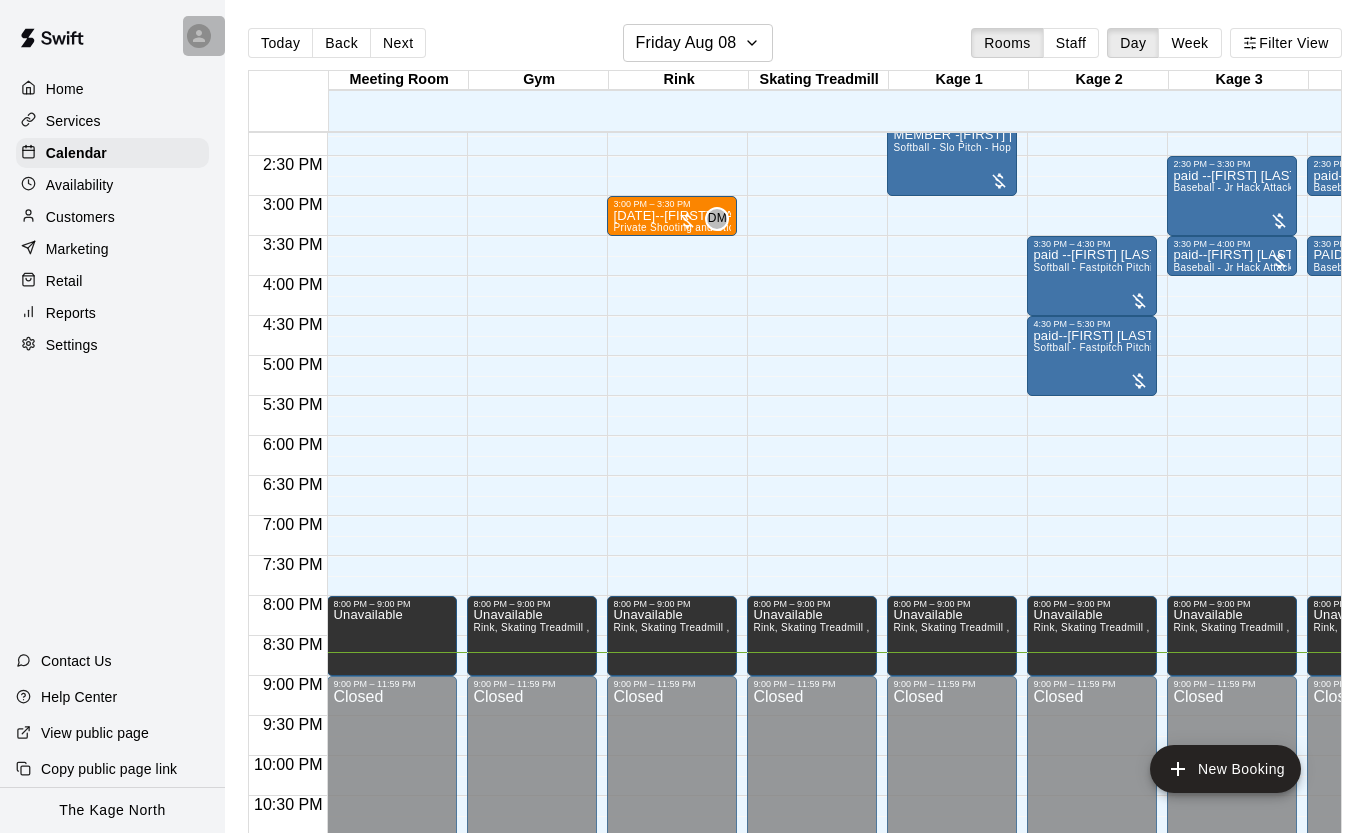 click 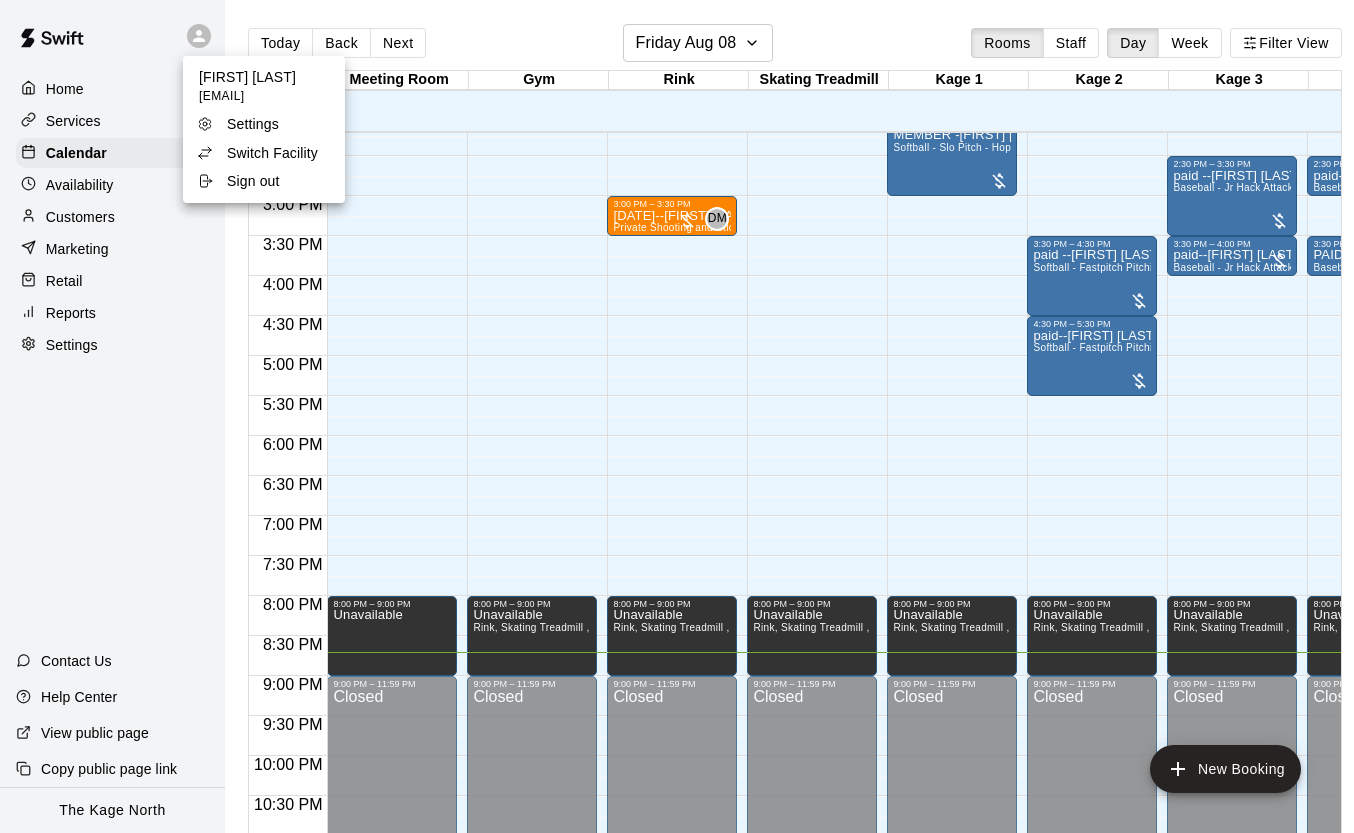 click on "Switch Facility" at bounding box center (272, 153) 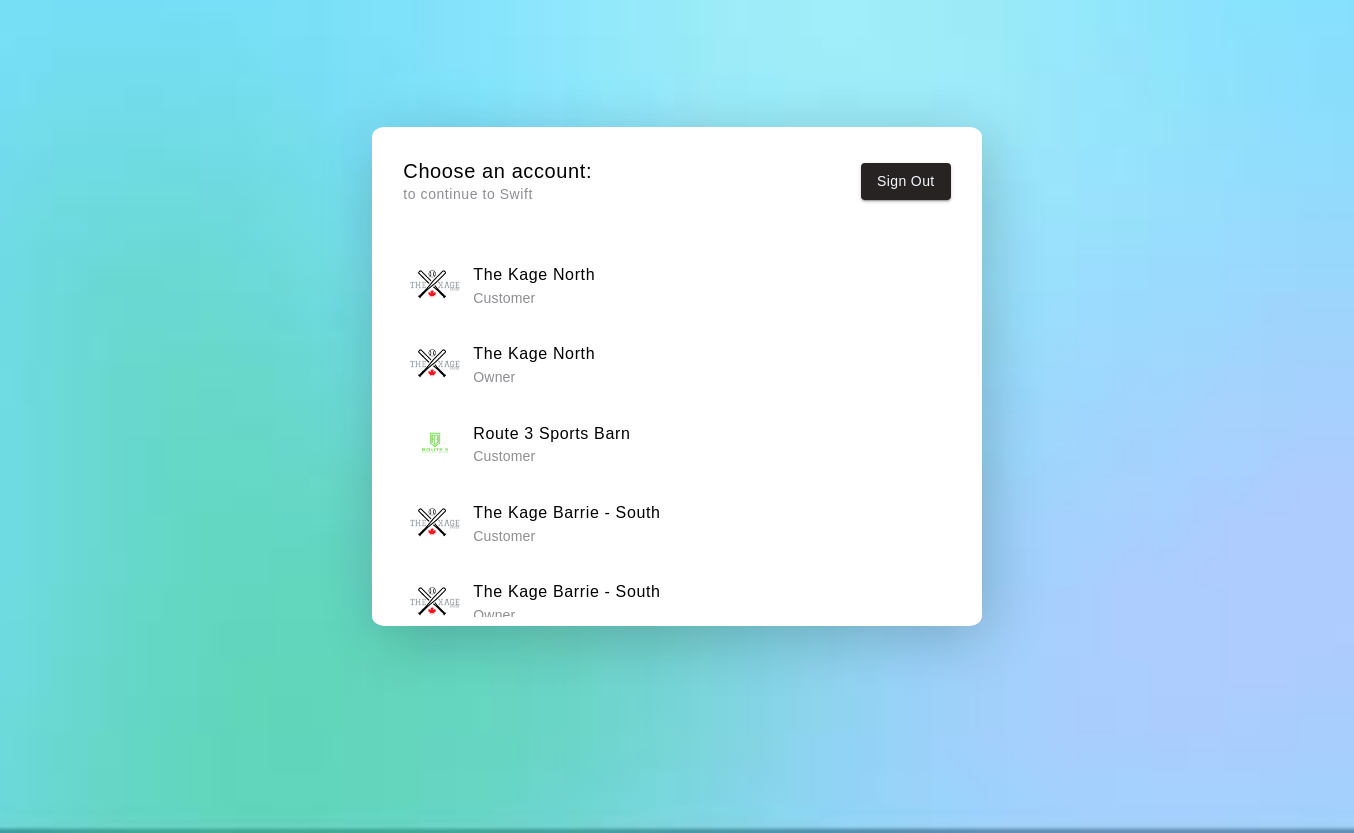 click on "Owner" at bounding box center [566, 615] 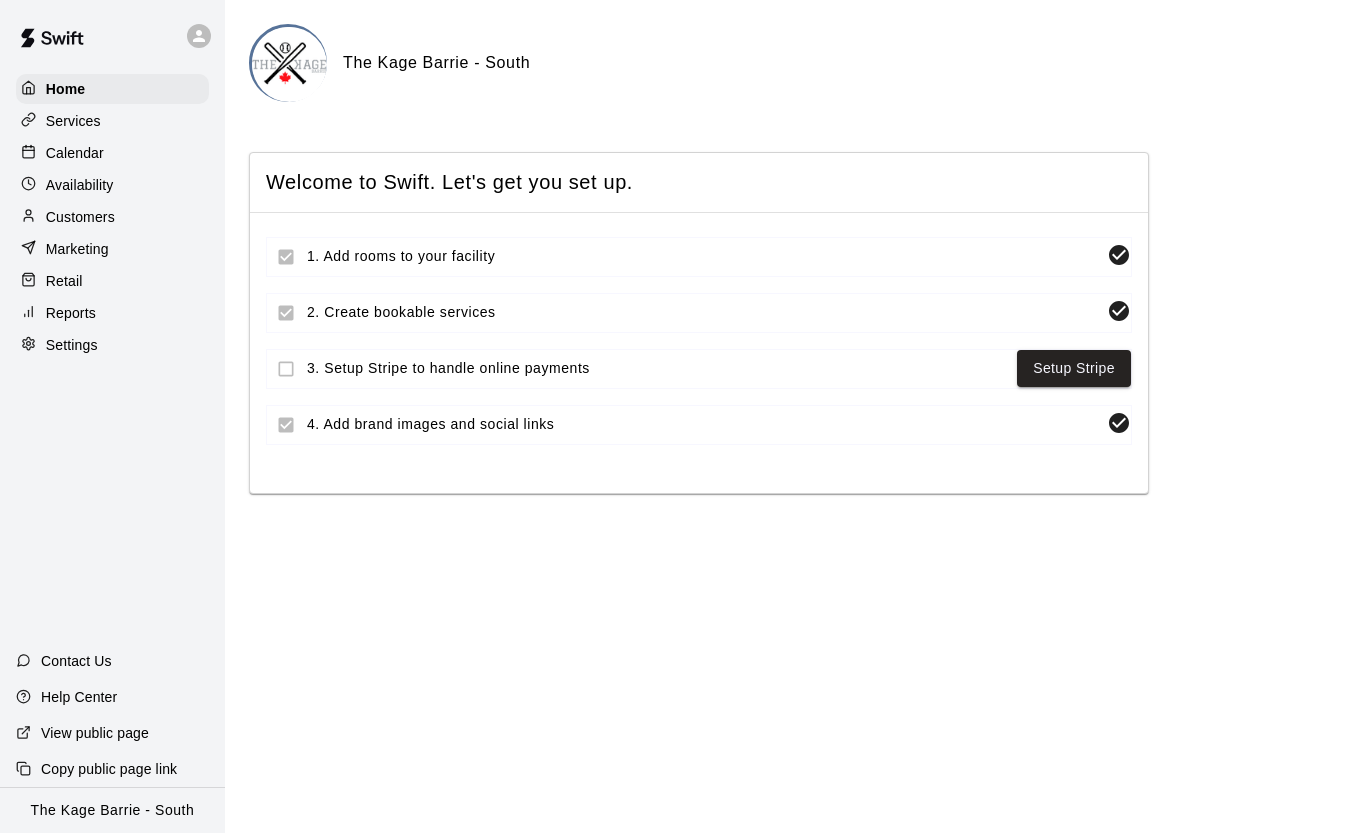 click on "Calendar" at bounding box center [112, 153] 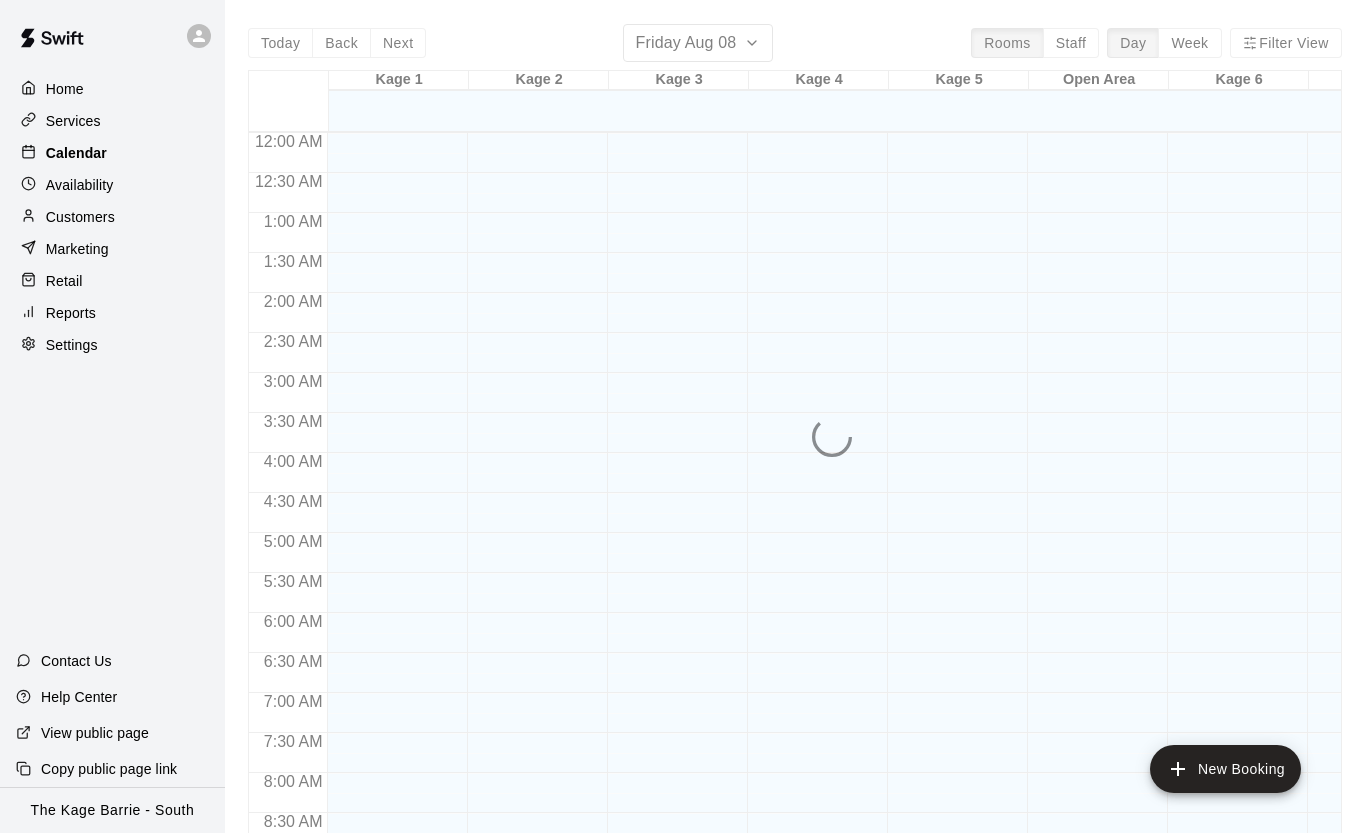 scroll, scrollTop: 1137, scrollLeft: 0, axis: vertical 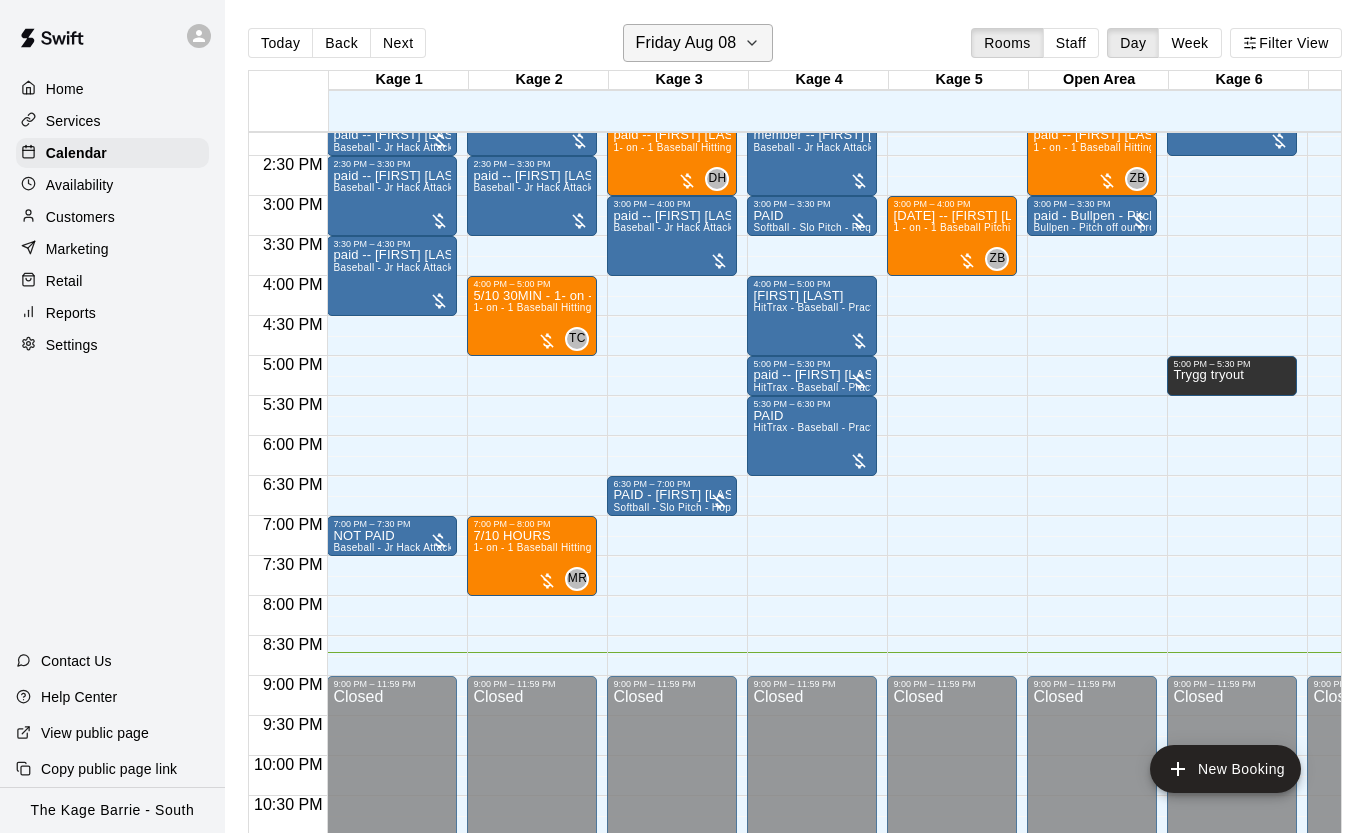 click on "Friday Aug 08" at bounding box center (686, 43) 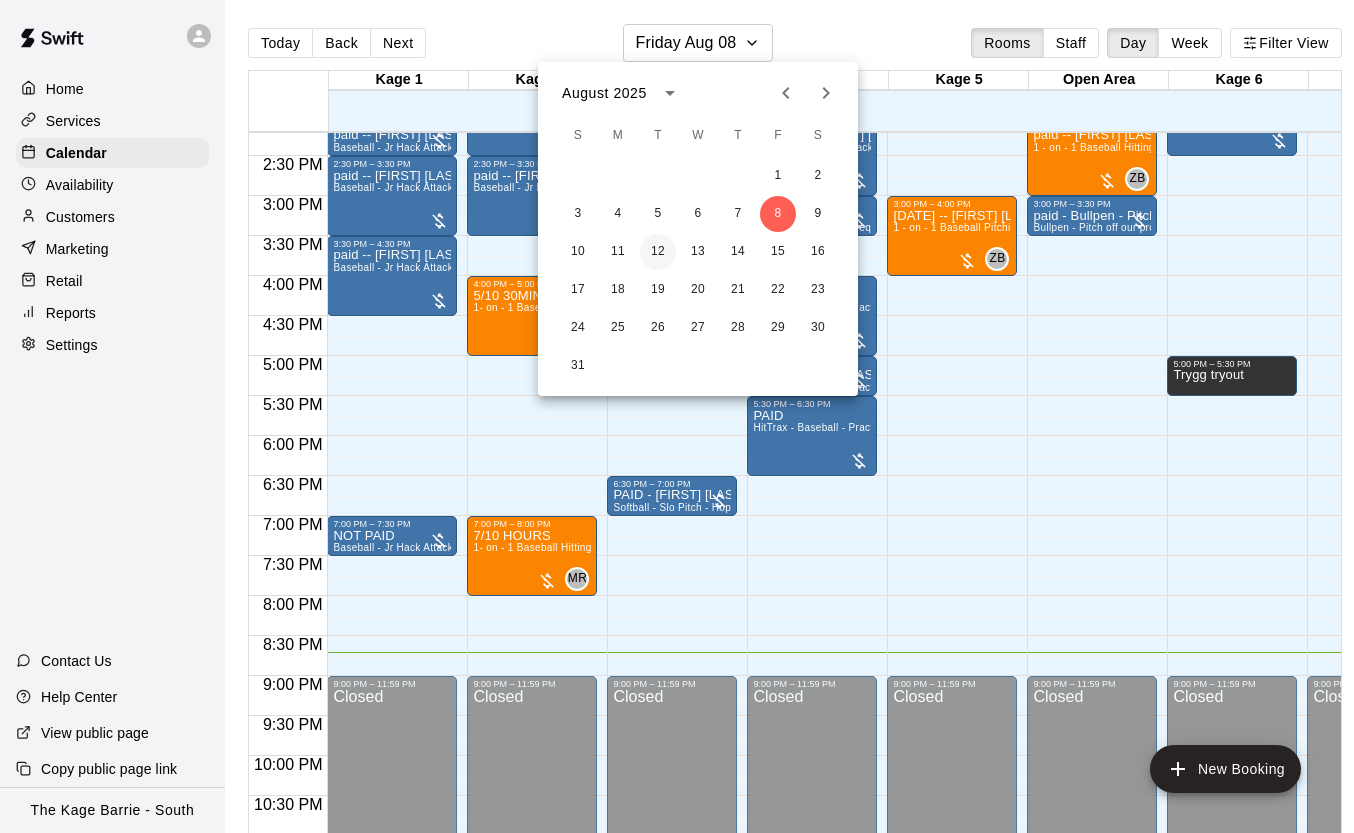click on "12" at bounding box center [658, 252] 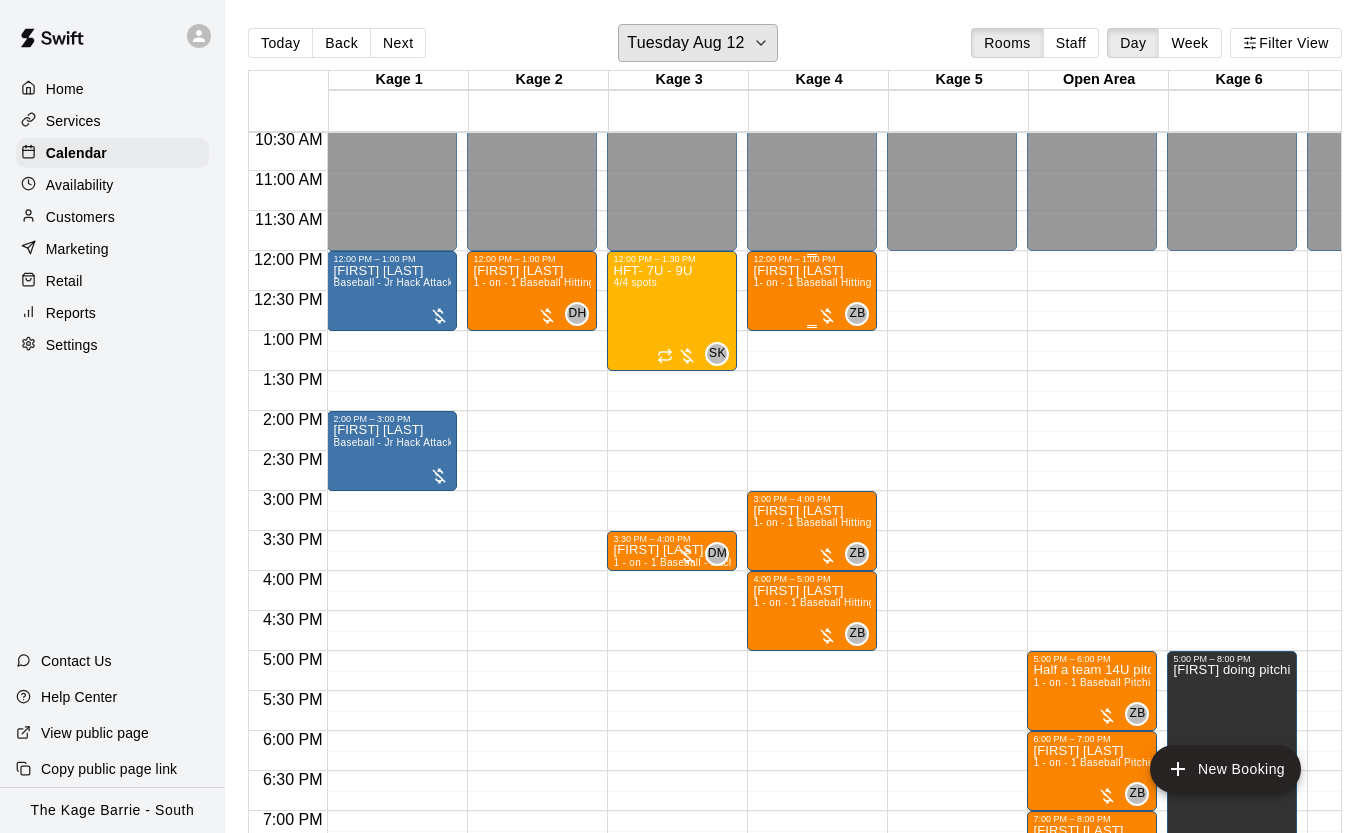 scroll, scrollTop: 842, scrollLeft: 1, axis: both 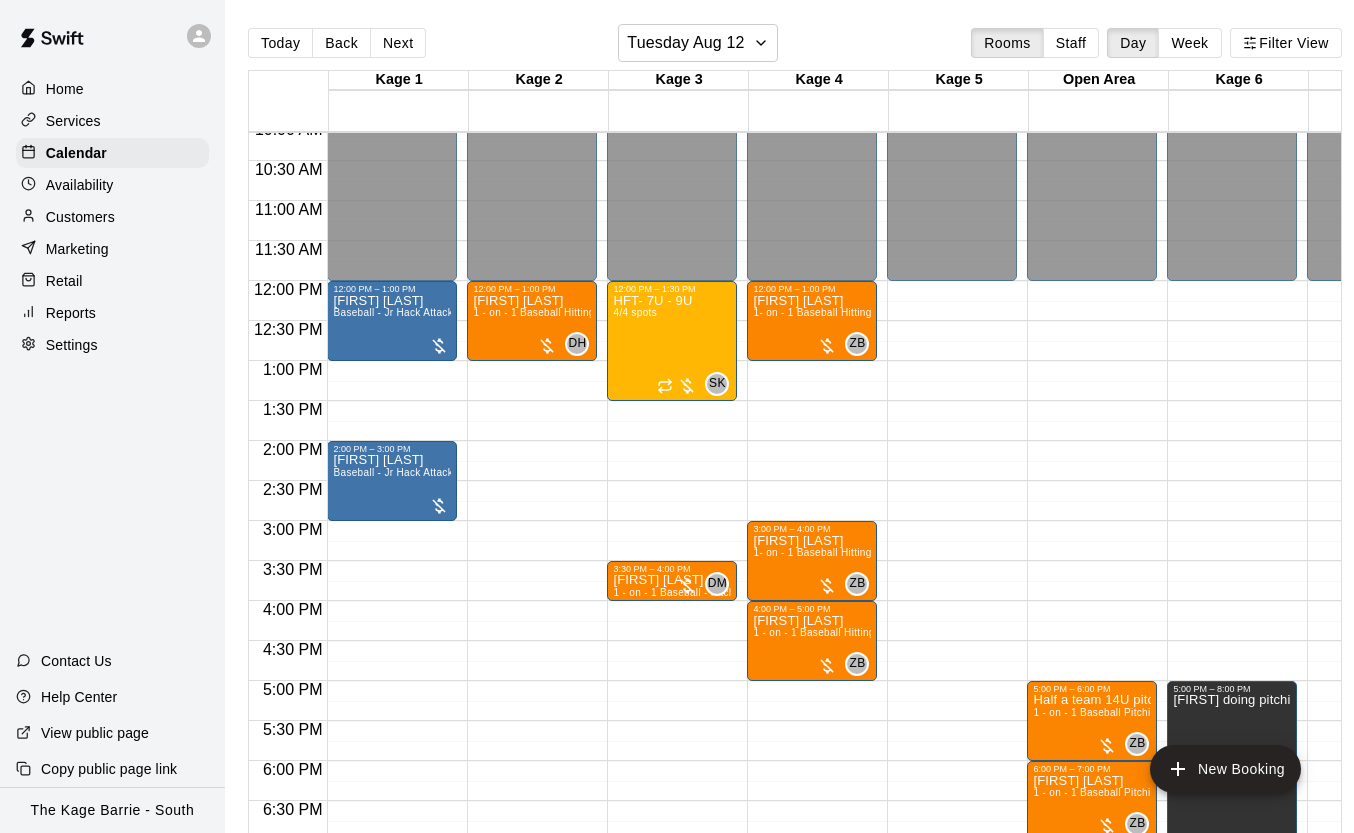 click on "Customers" at bounding box center [80, 217] 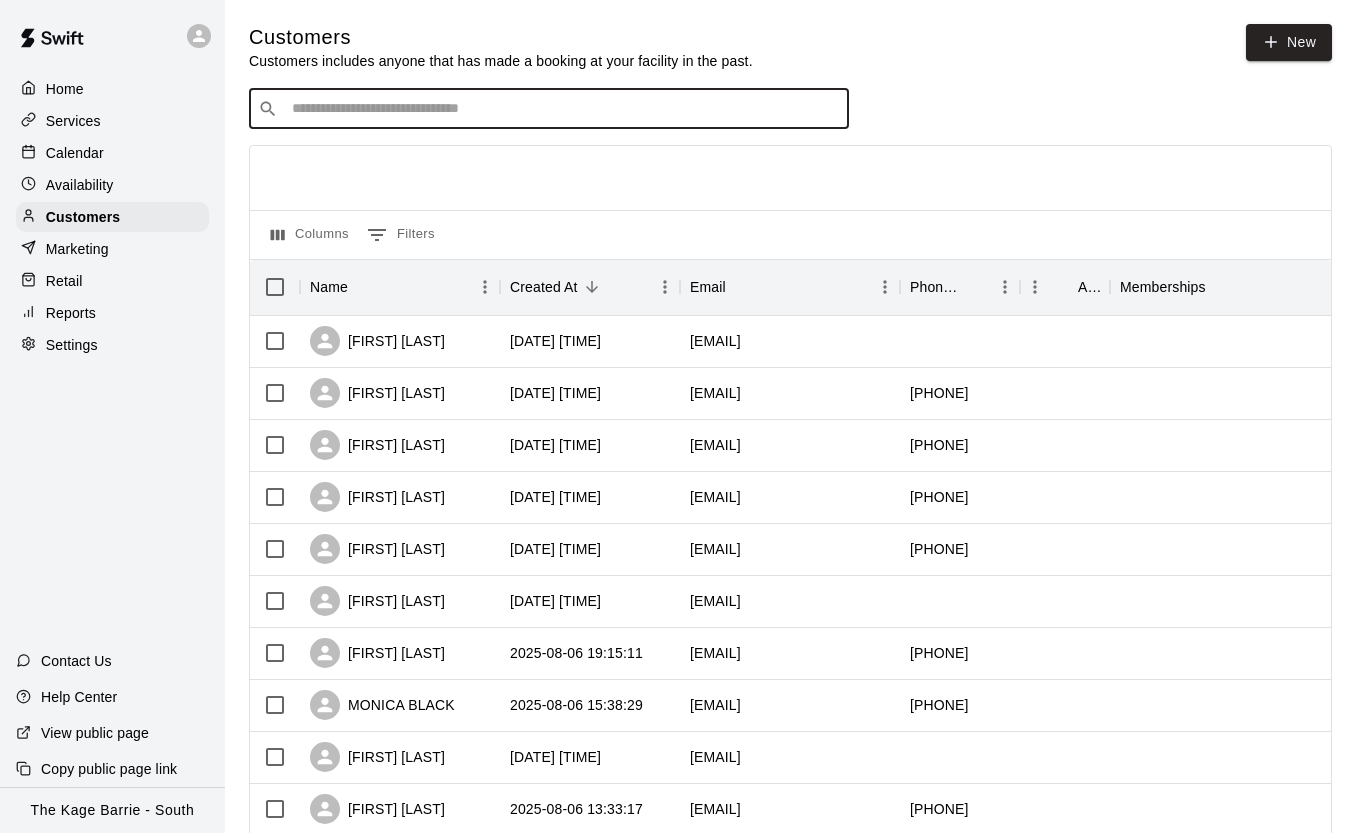 click at bounding box center (563, 109) 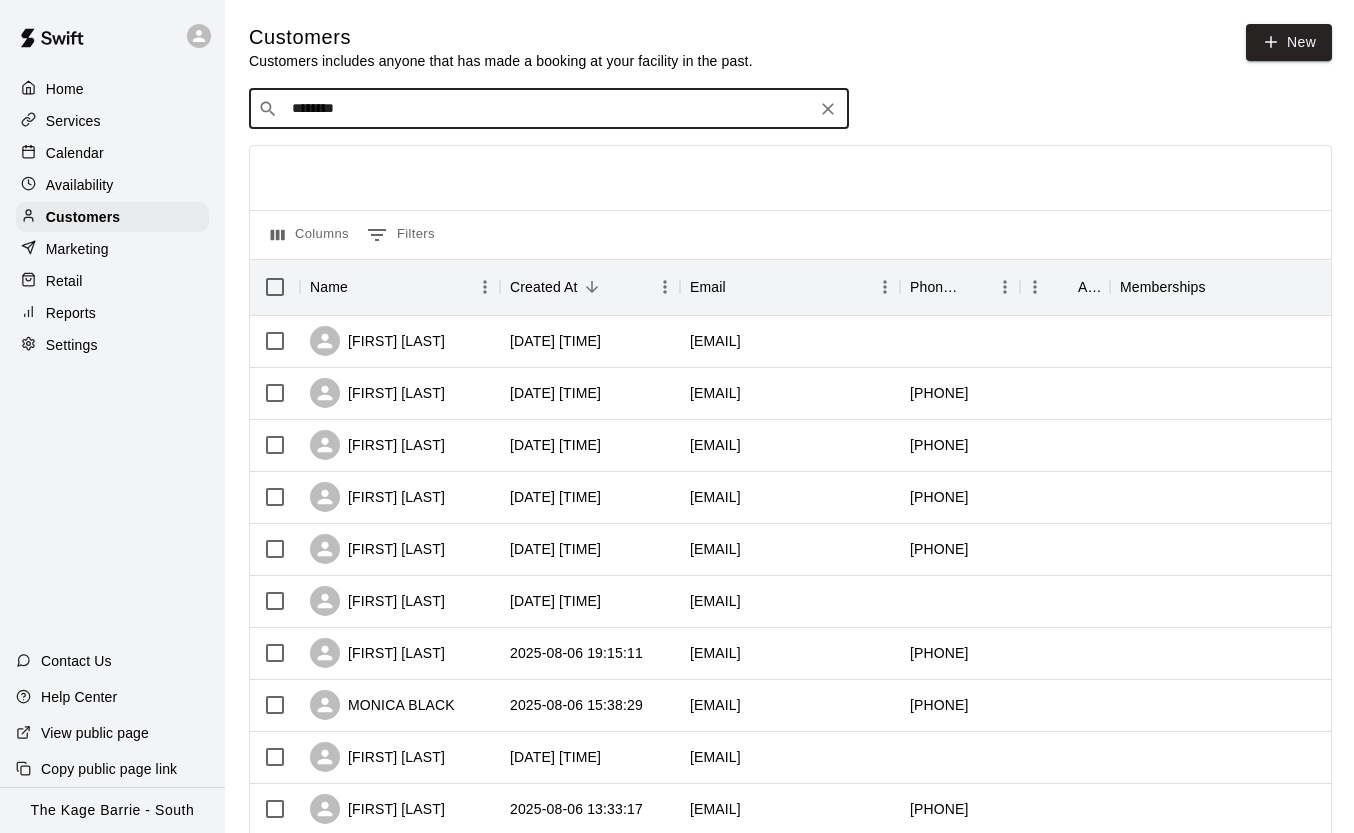 type on "*********" 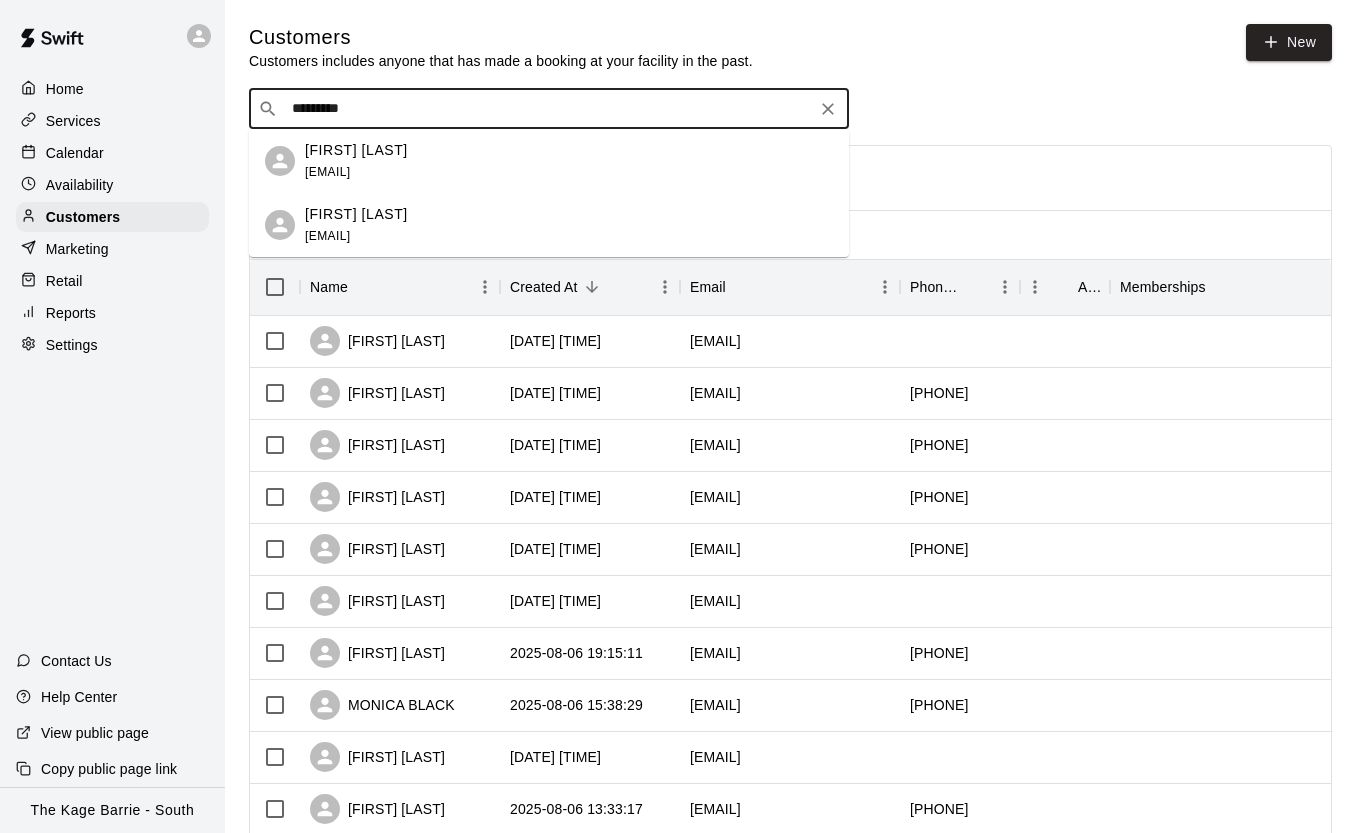 scroll, scrollTop: 0, scrollLeft: 1, axis: horizontal 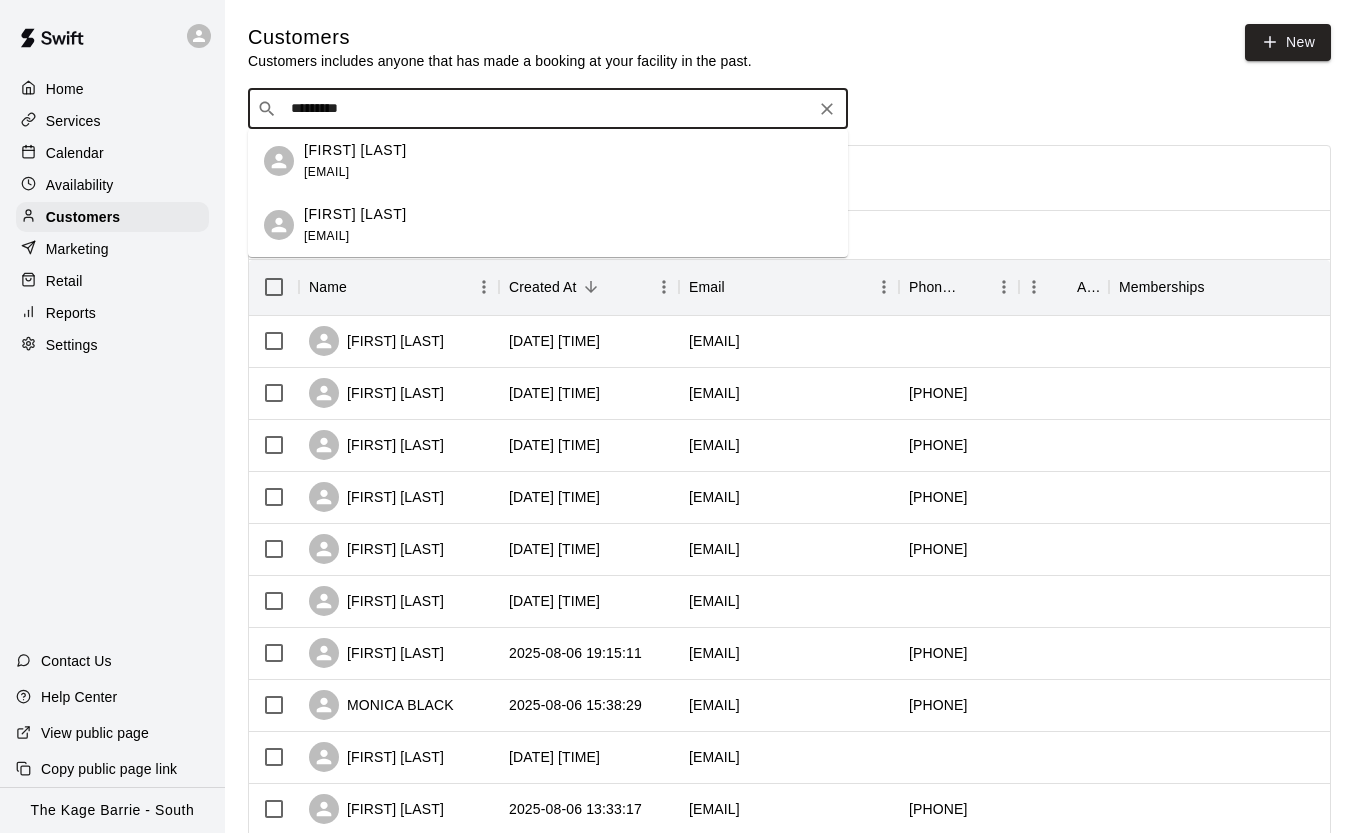 click on "[FIRST] [LAST]" at bounding box center (355, 150) 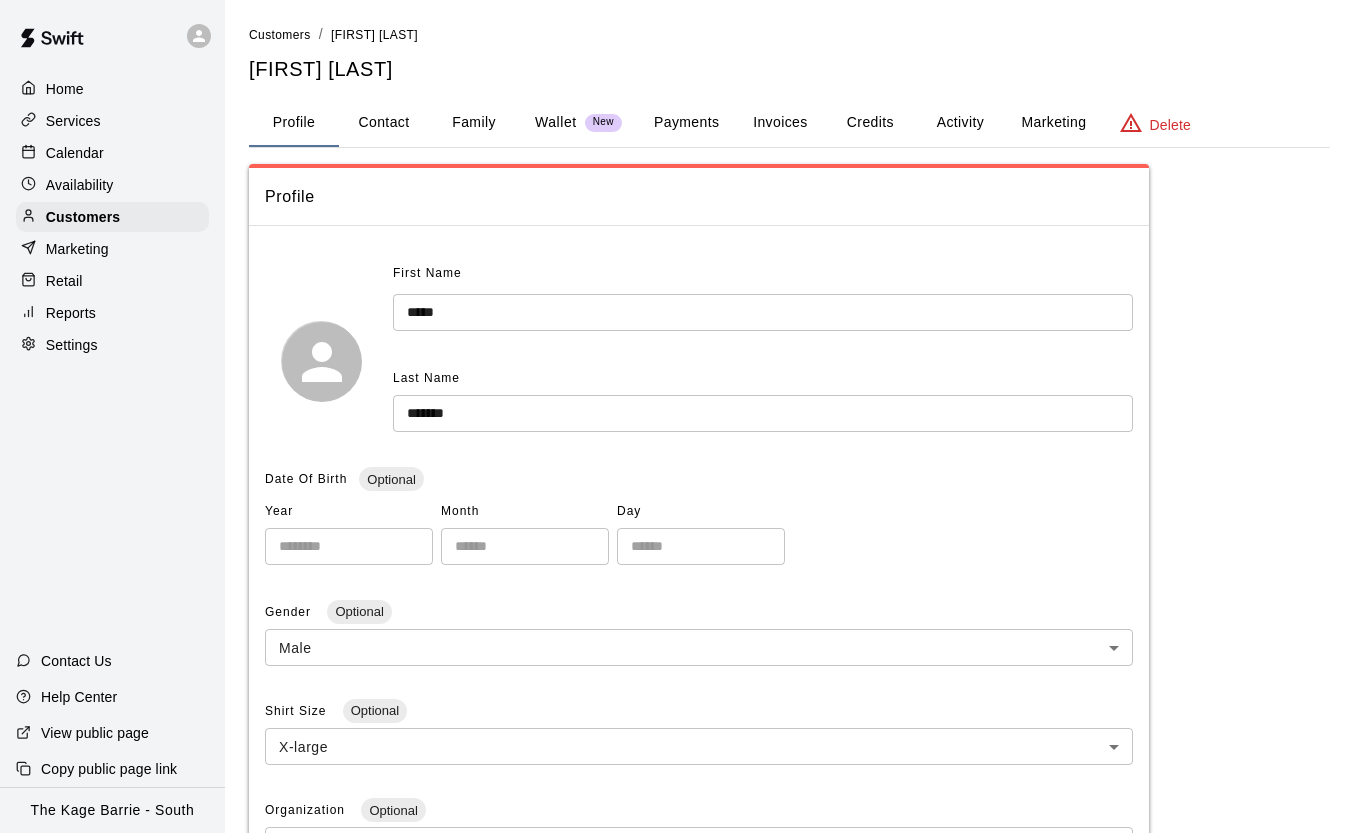 click on "Contact" at bounding box center (384, 123) 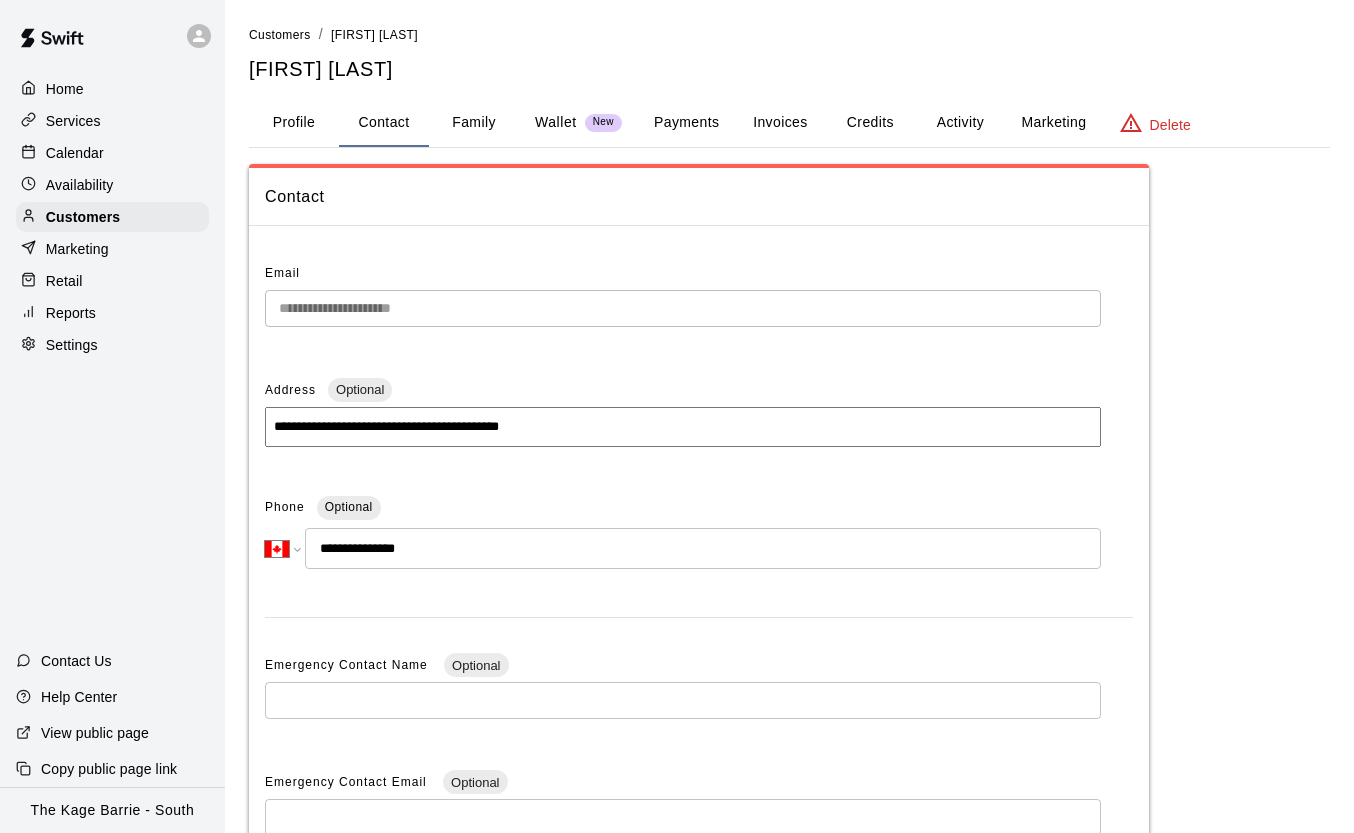 drag, startPoint x: 401, startPoint y: 543, endPoint x: 338, endPoint y: 546, distance: 63.07139 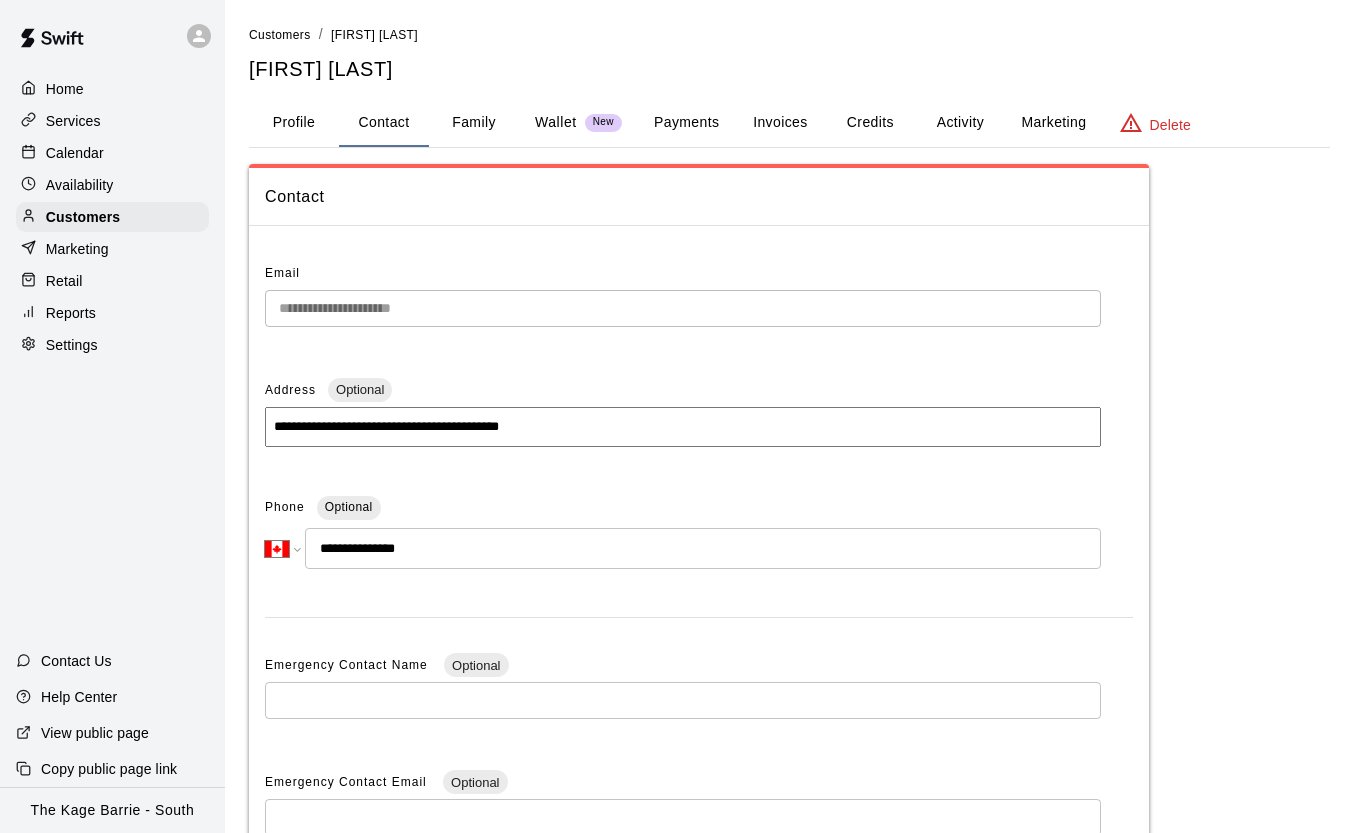 click on "**********" at bounding box center [703, 548] 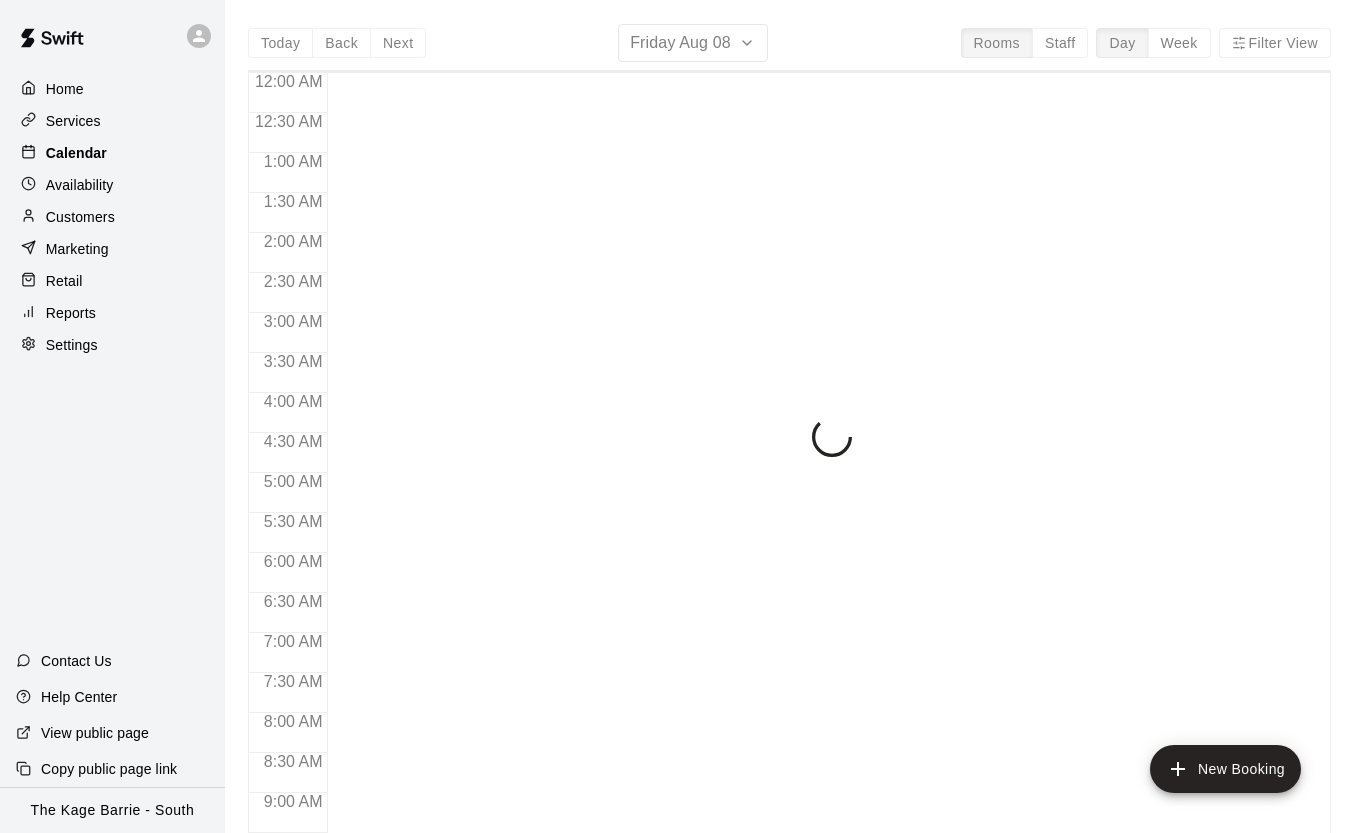 scroll, scrollTop: 1137, scrollLeft: 0, axis: vertical 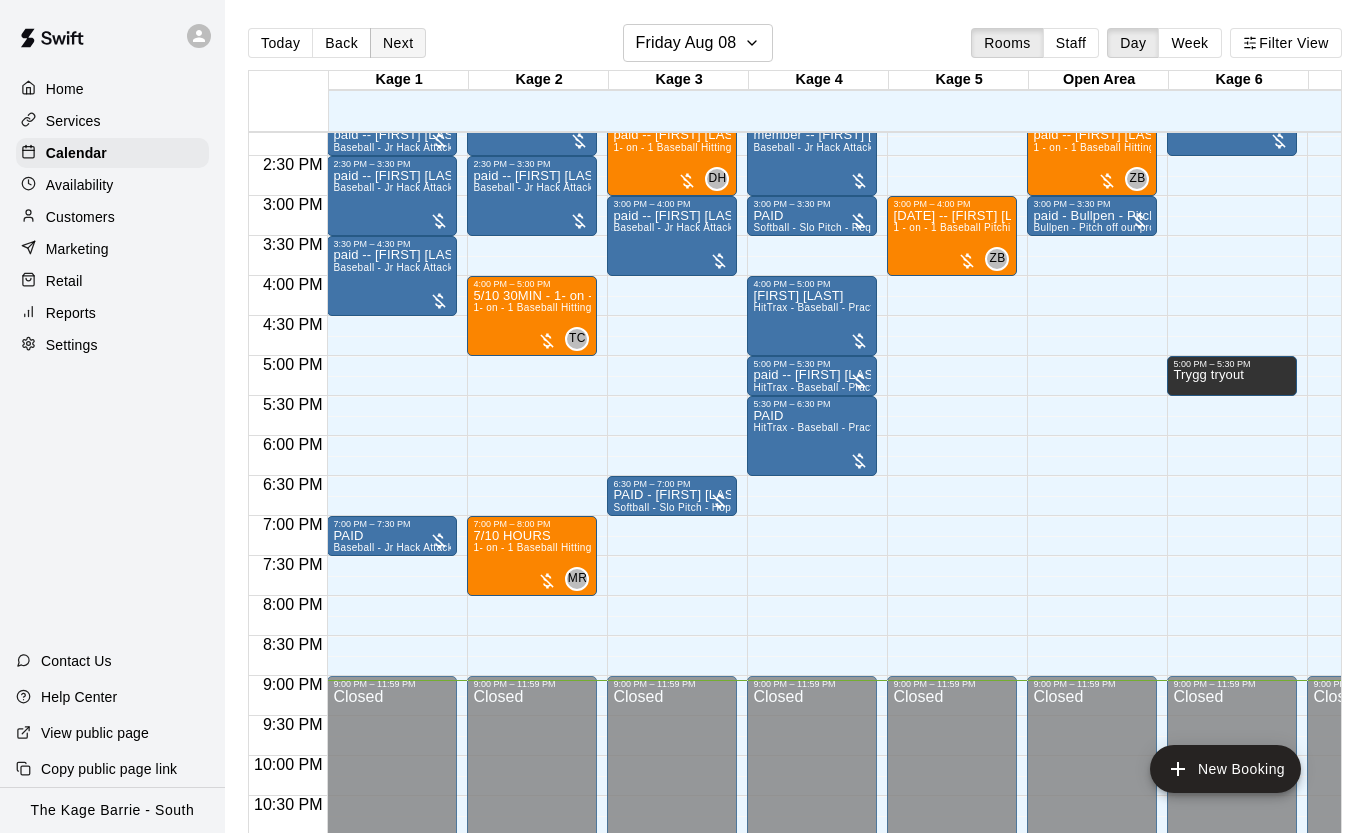 click on "Next" at bounding box center (398, 43) 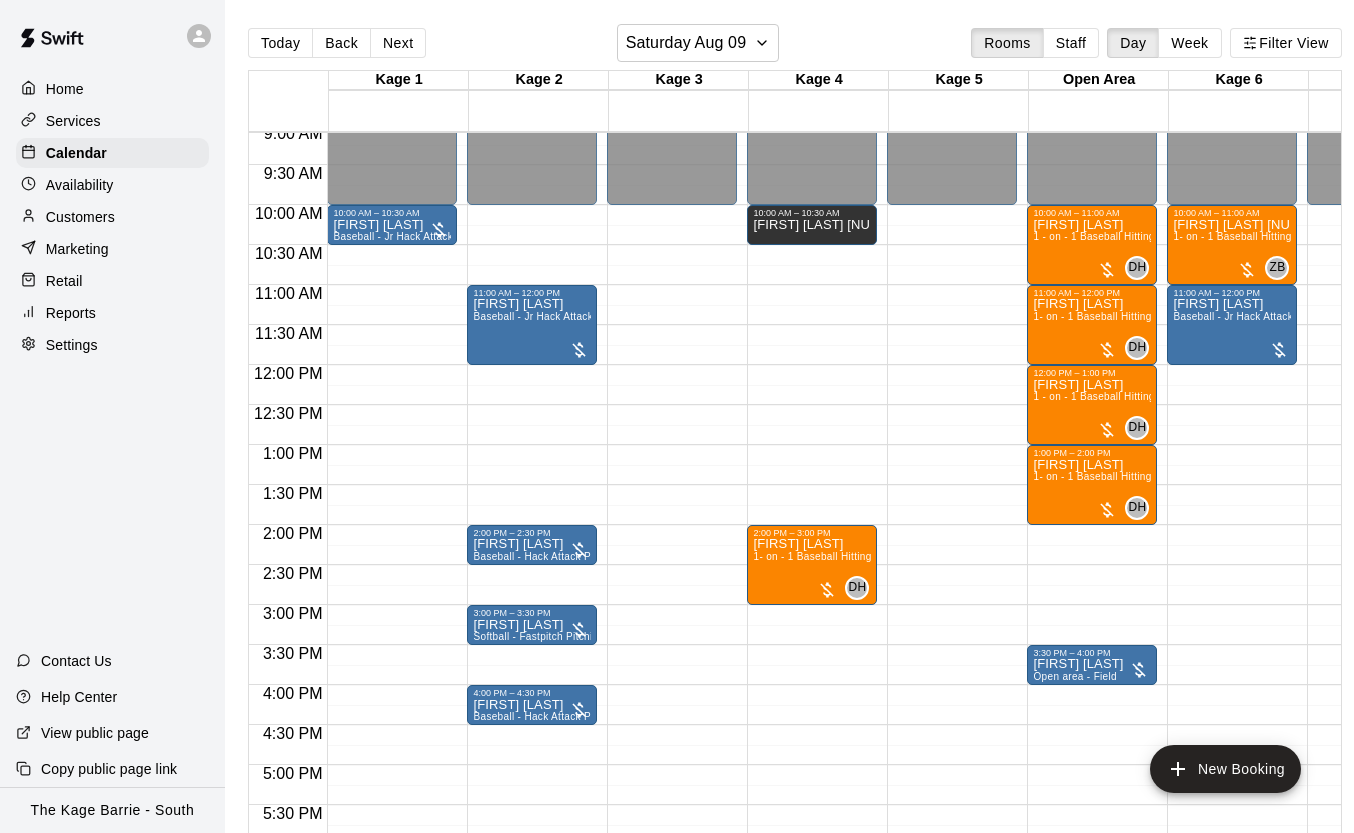 scroll, scrollTop: 729, scrollLeft: 0, axis: vertical 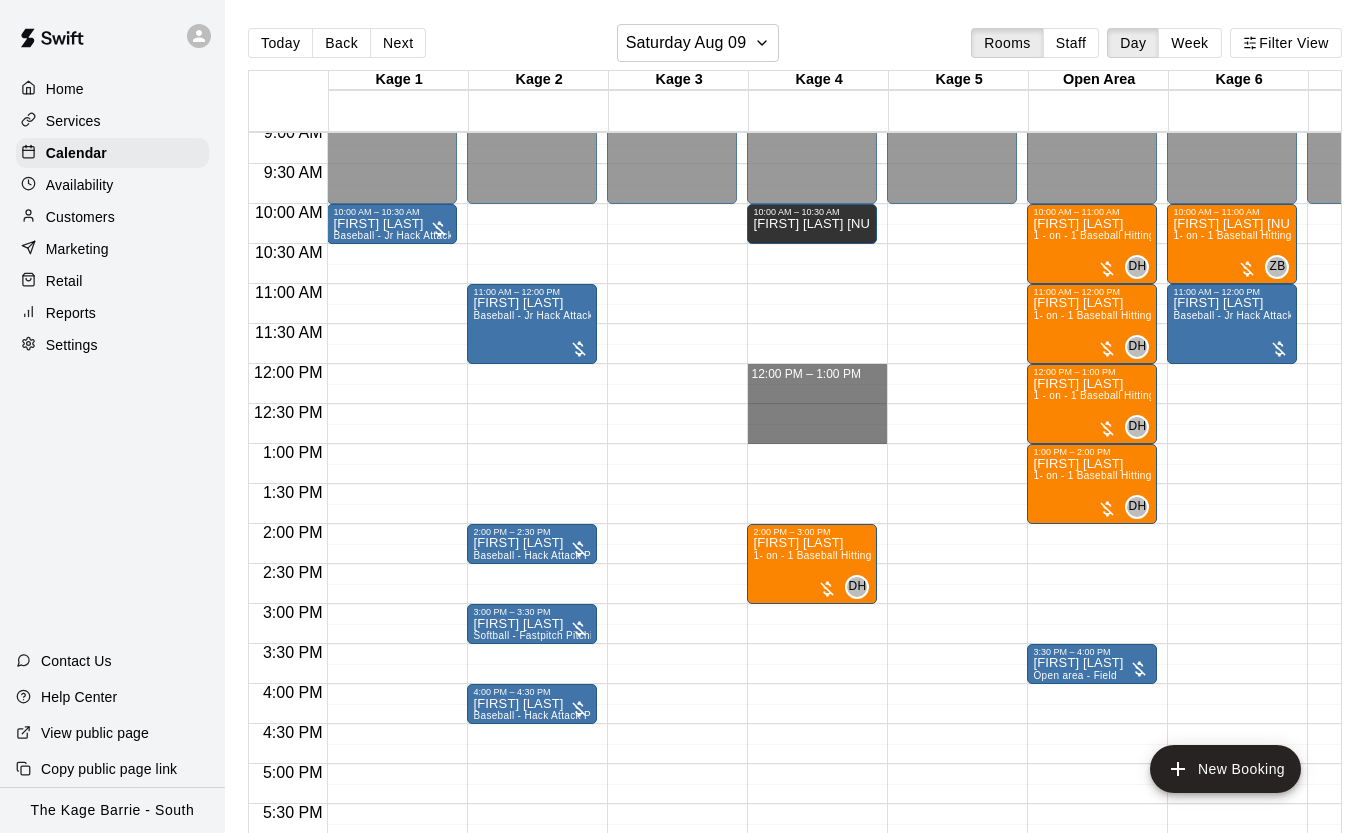 drag, startPoint x: 818, startPoint y: 367, endPoint x: 823, endPoint y: 434, distance: 67.18631 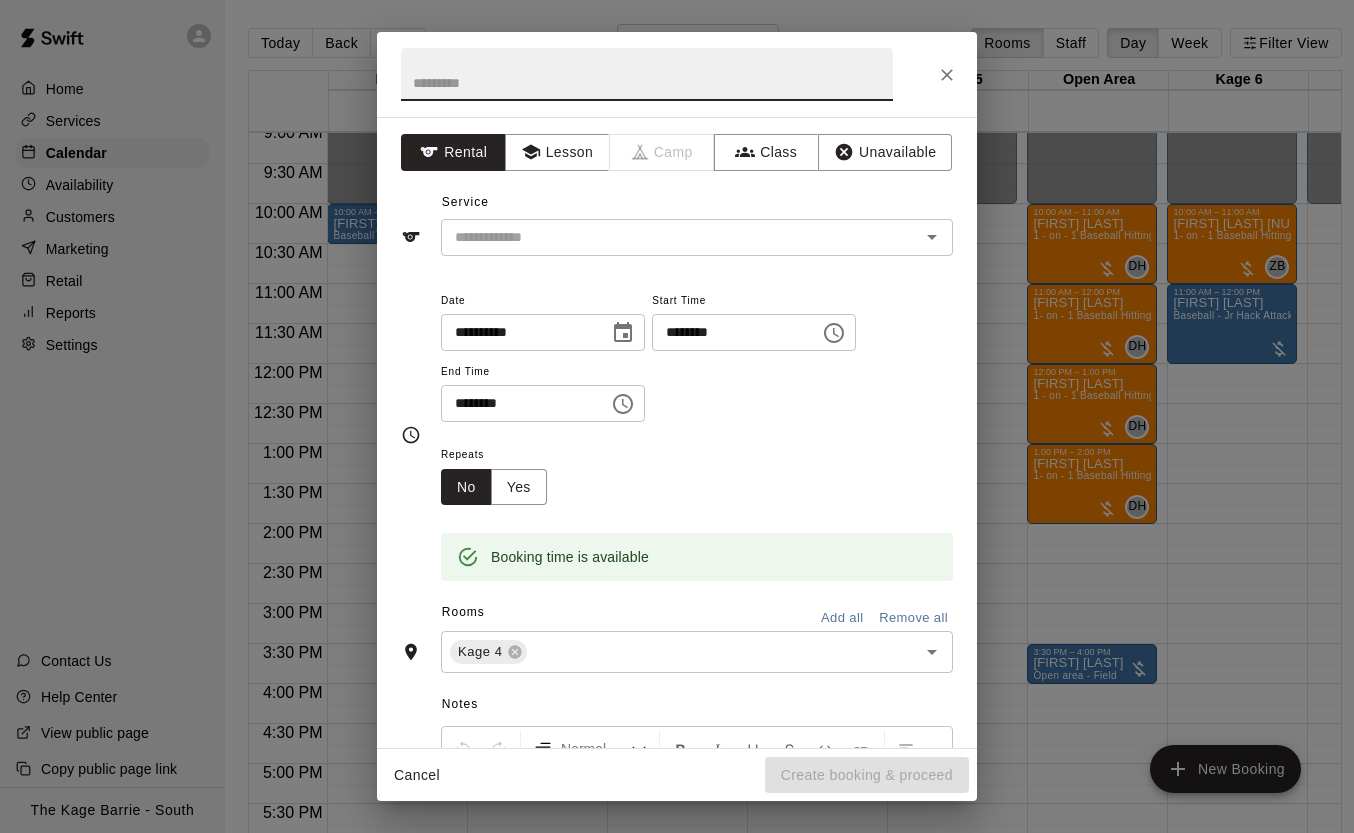 drag, startPoint x: 887, startPoint y: 155, endPoint x: 767, endPoint y: 126, distance: 123.454445 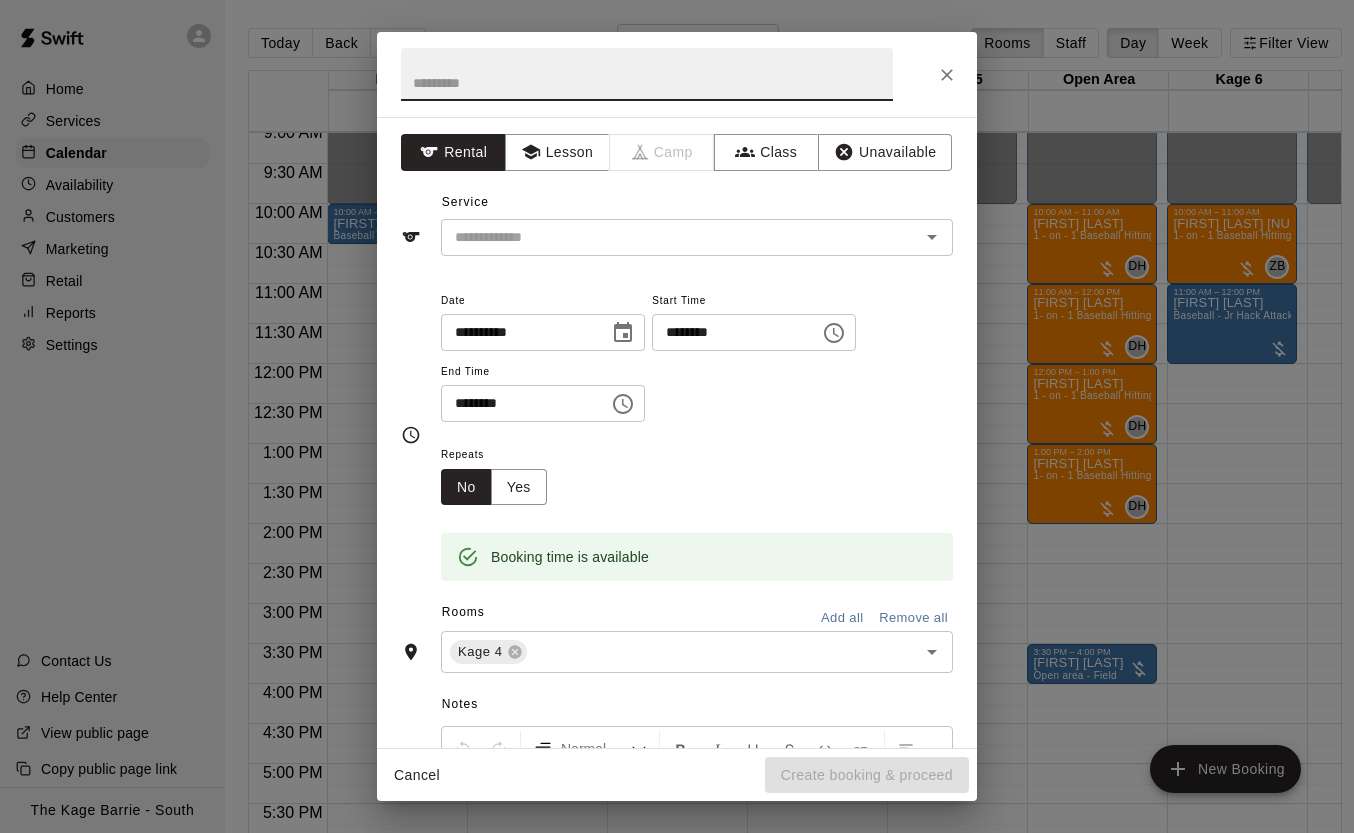 click on "Unavailable" at bounding box center (885, 152) 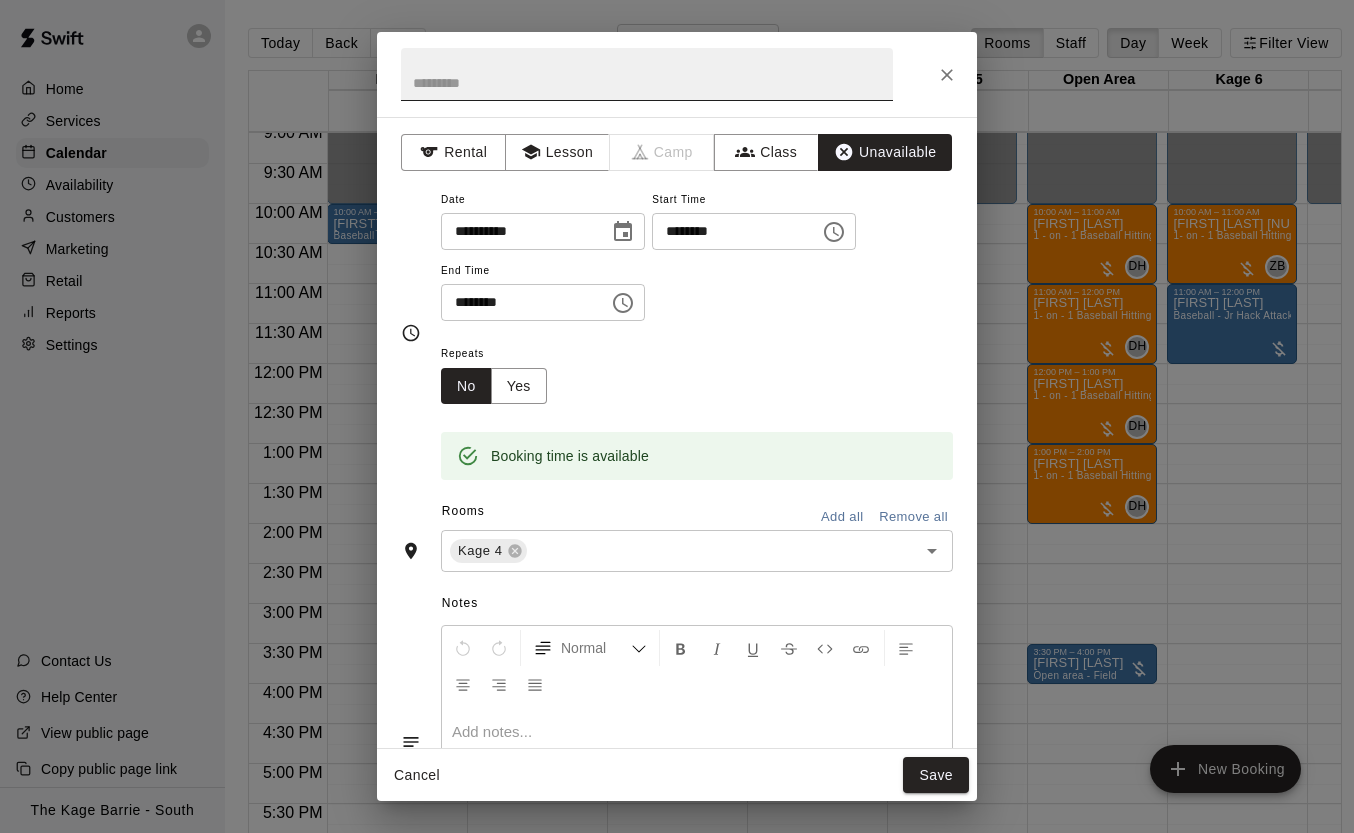 click at bounding box center (647, 74) 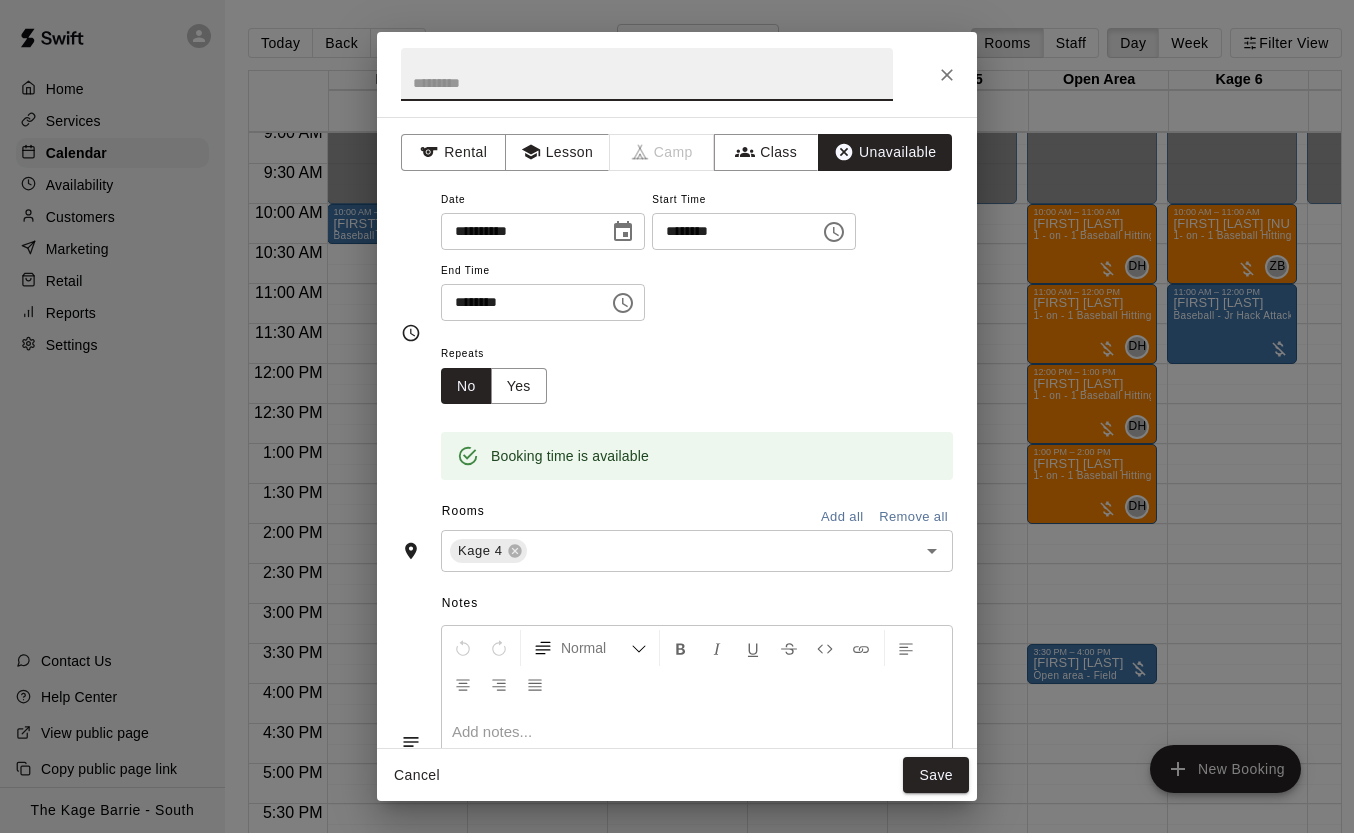 click at bounding box center [647, 74] 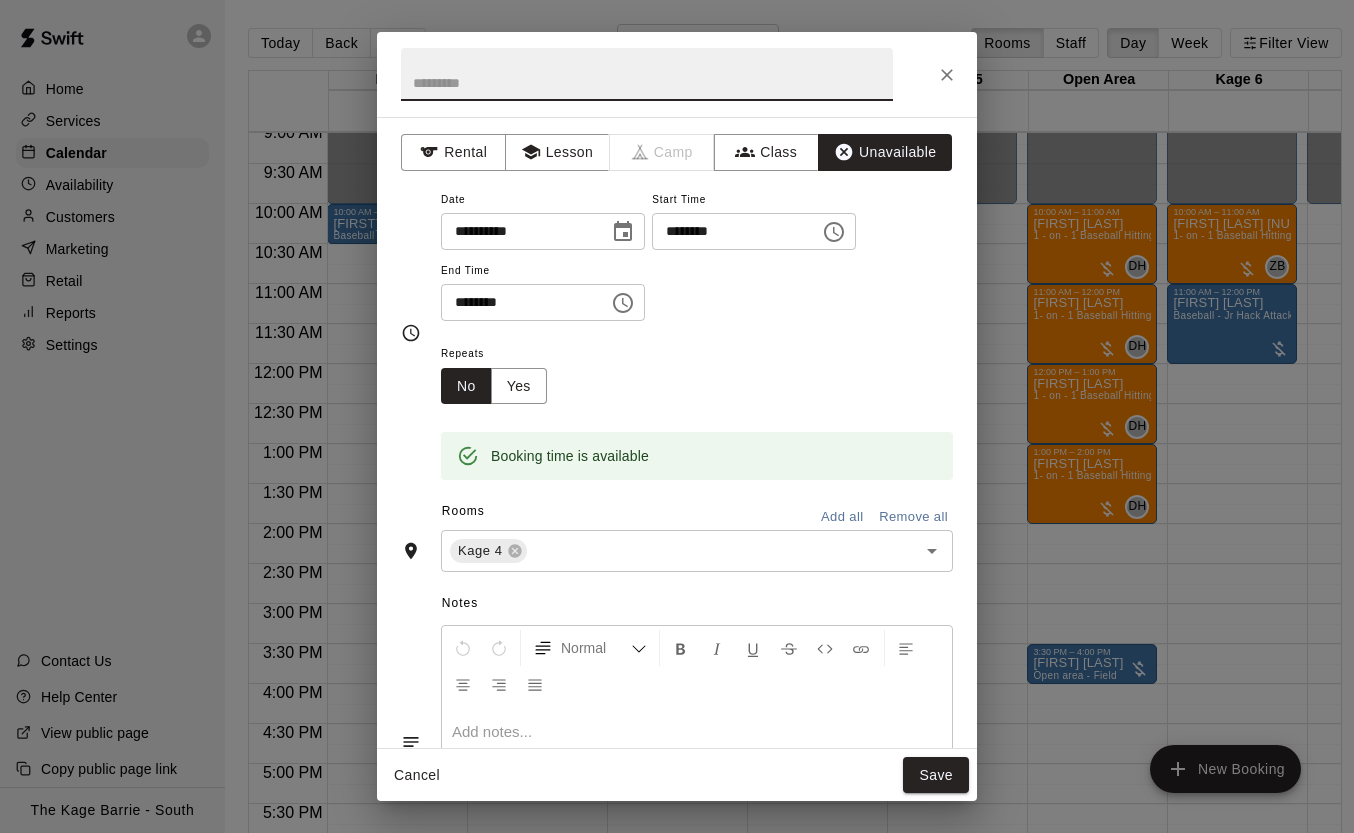 click at bounding box center (647, 74) 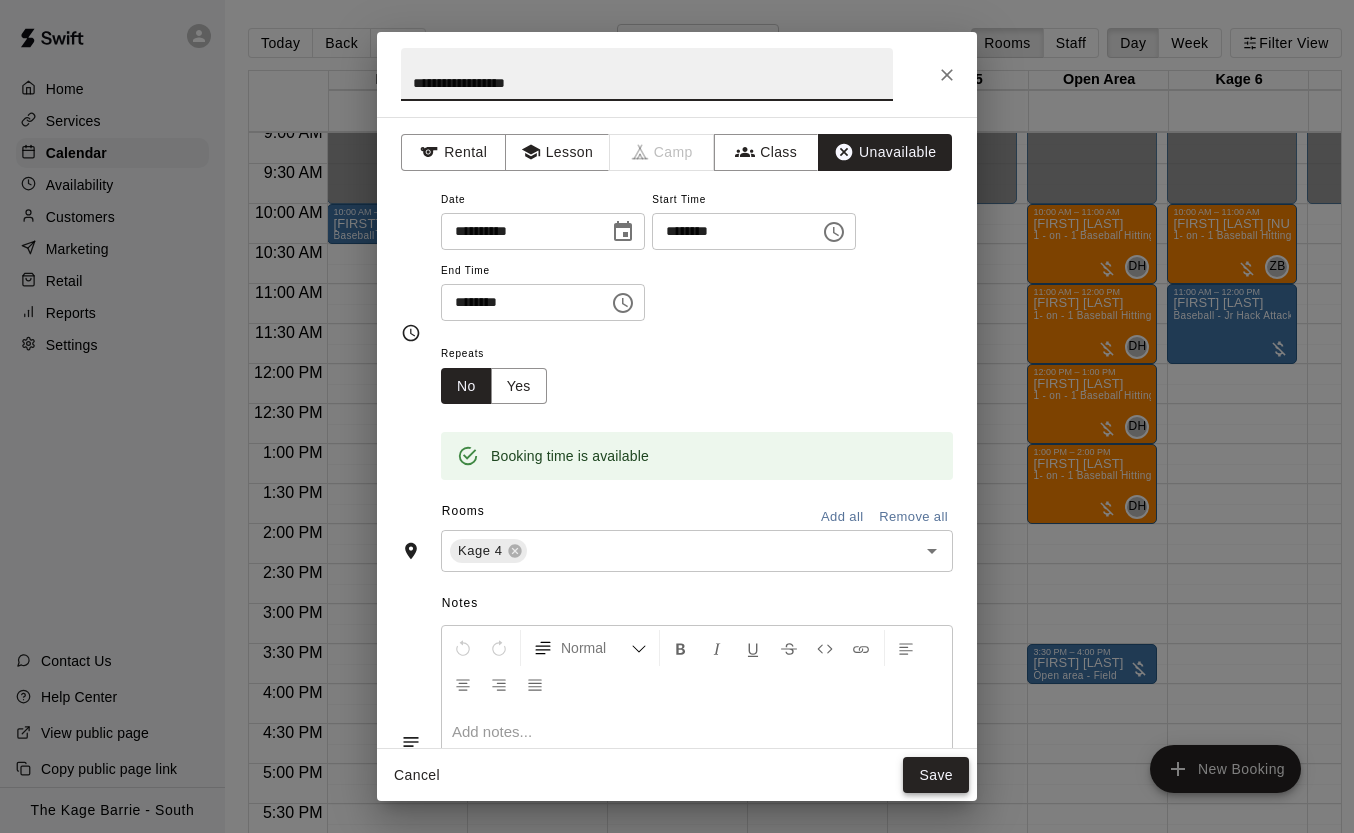 type on "**********" 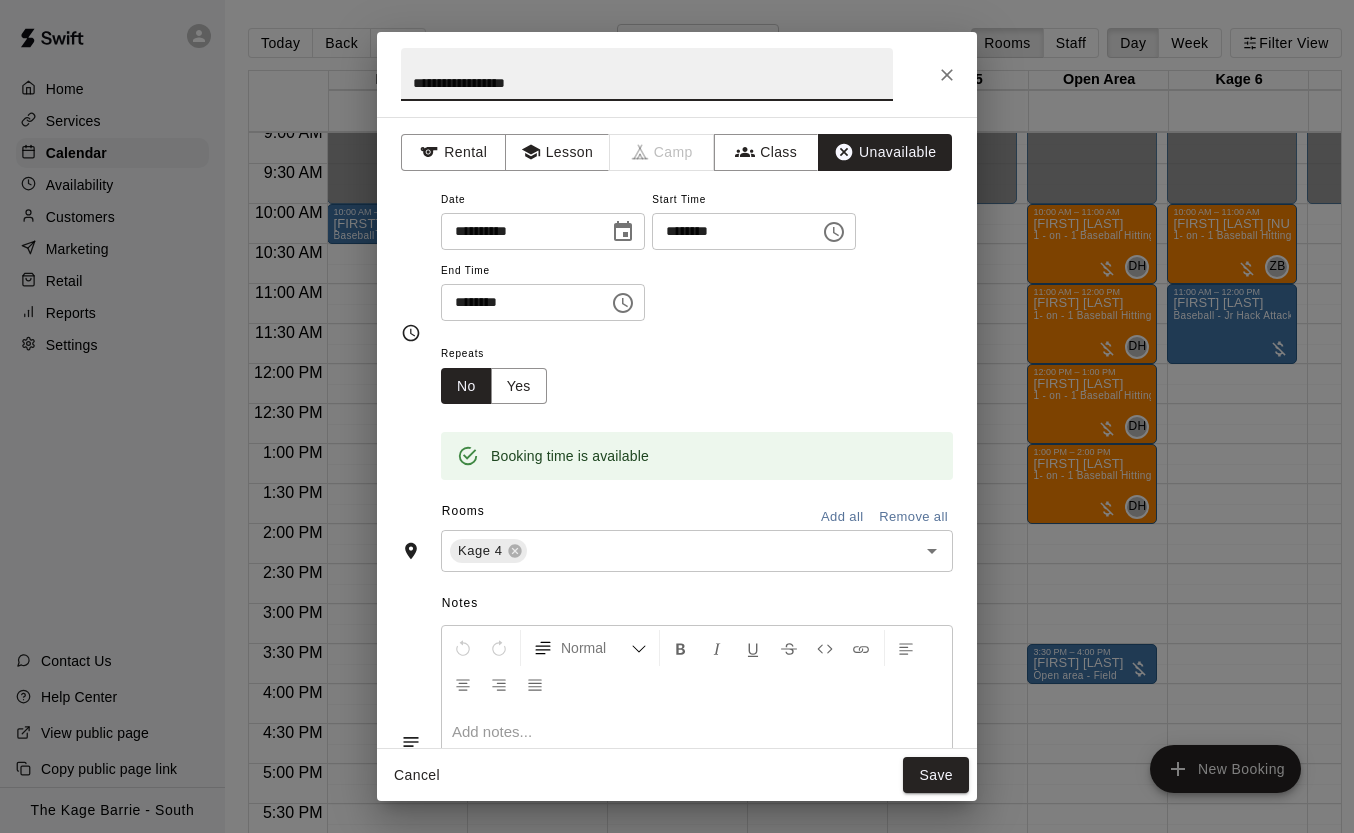 drag, startPoint x: 945, startPoint y: 781, endPoint x: 914, endPoint y: 758, distance: 38.600517 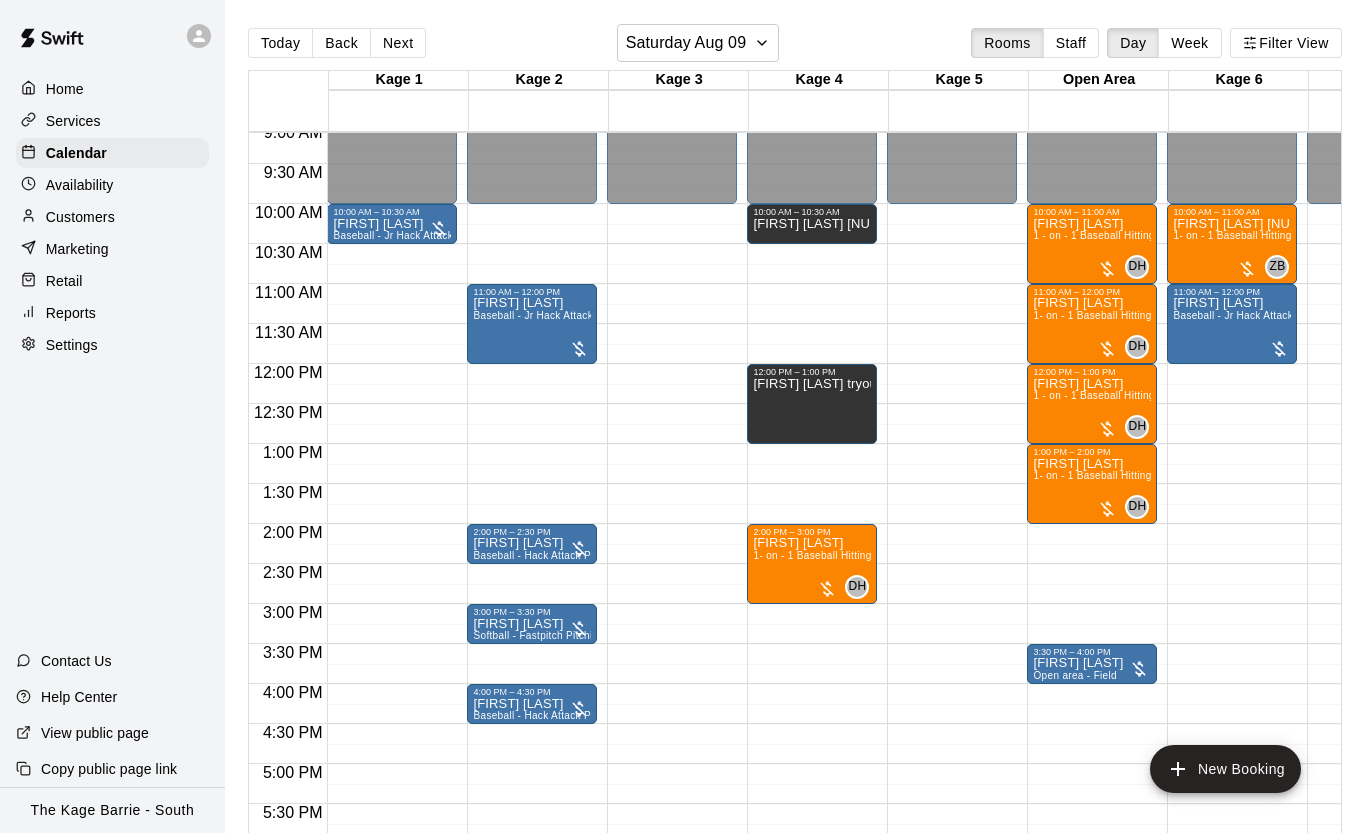 scroll, scrollTop: 729, scrollLeft: 107, axis: both 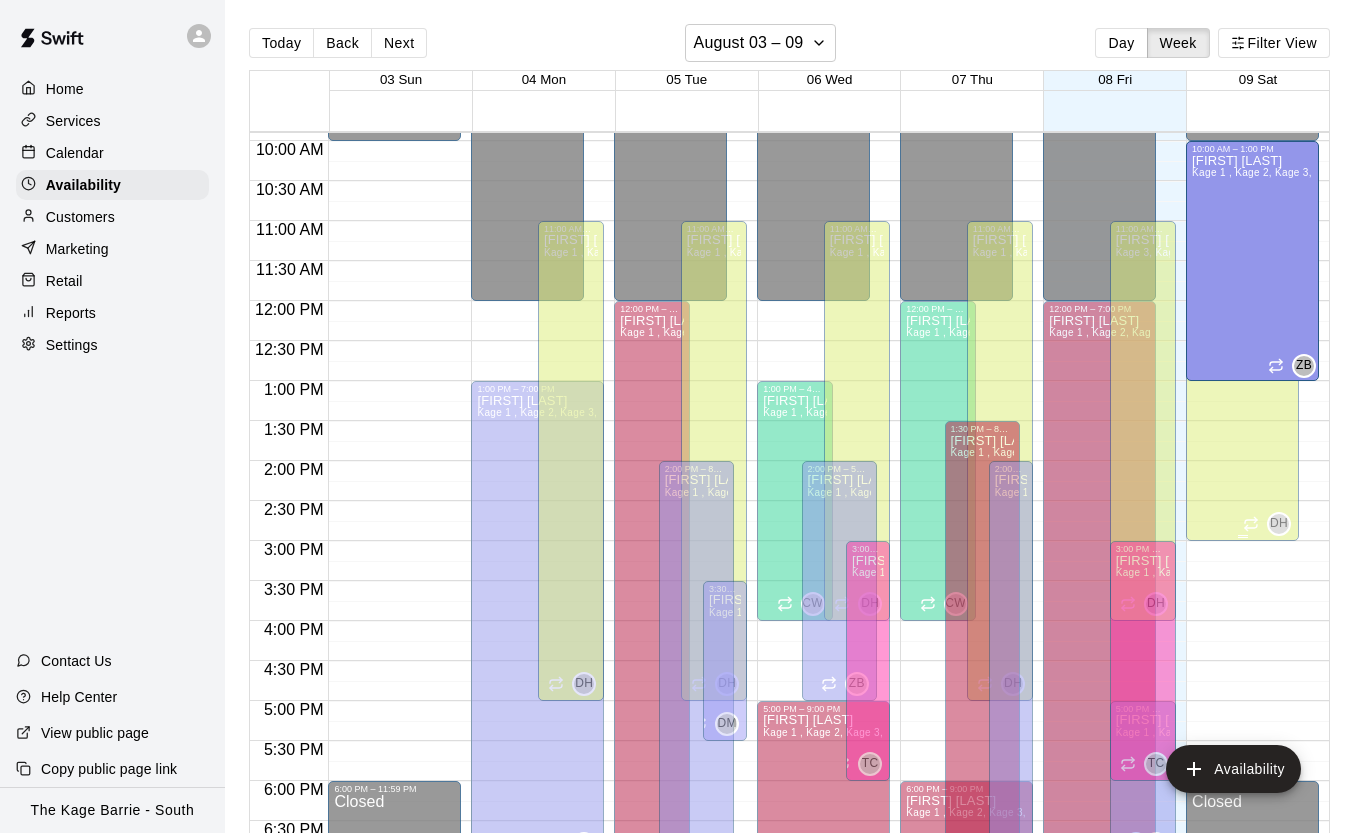 drag, startPoint x: 1287, startPoint y: 295, endPoint x: 1294, endPoint y: 382, distance: 87.28116 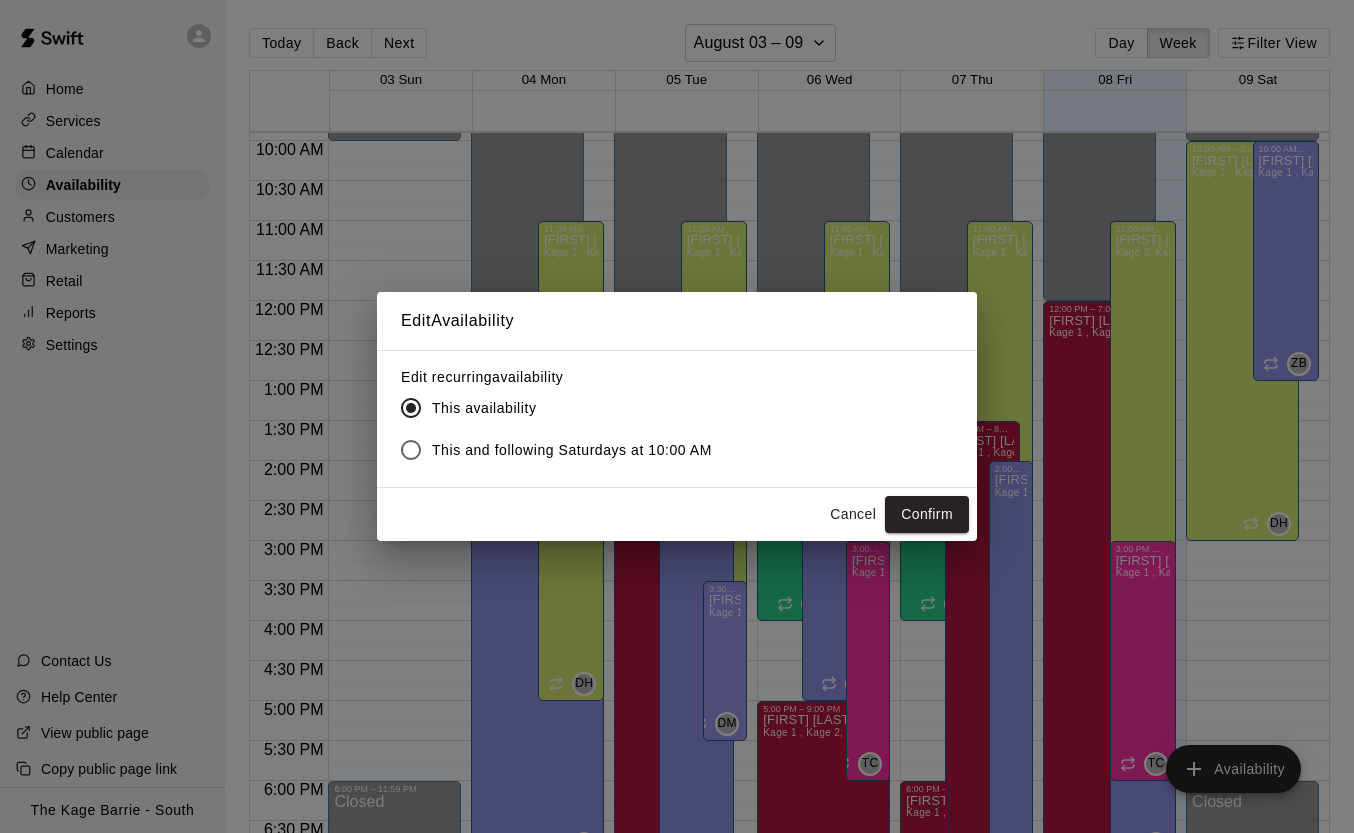 click on "Confirm" at bounding box center (927, 514) 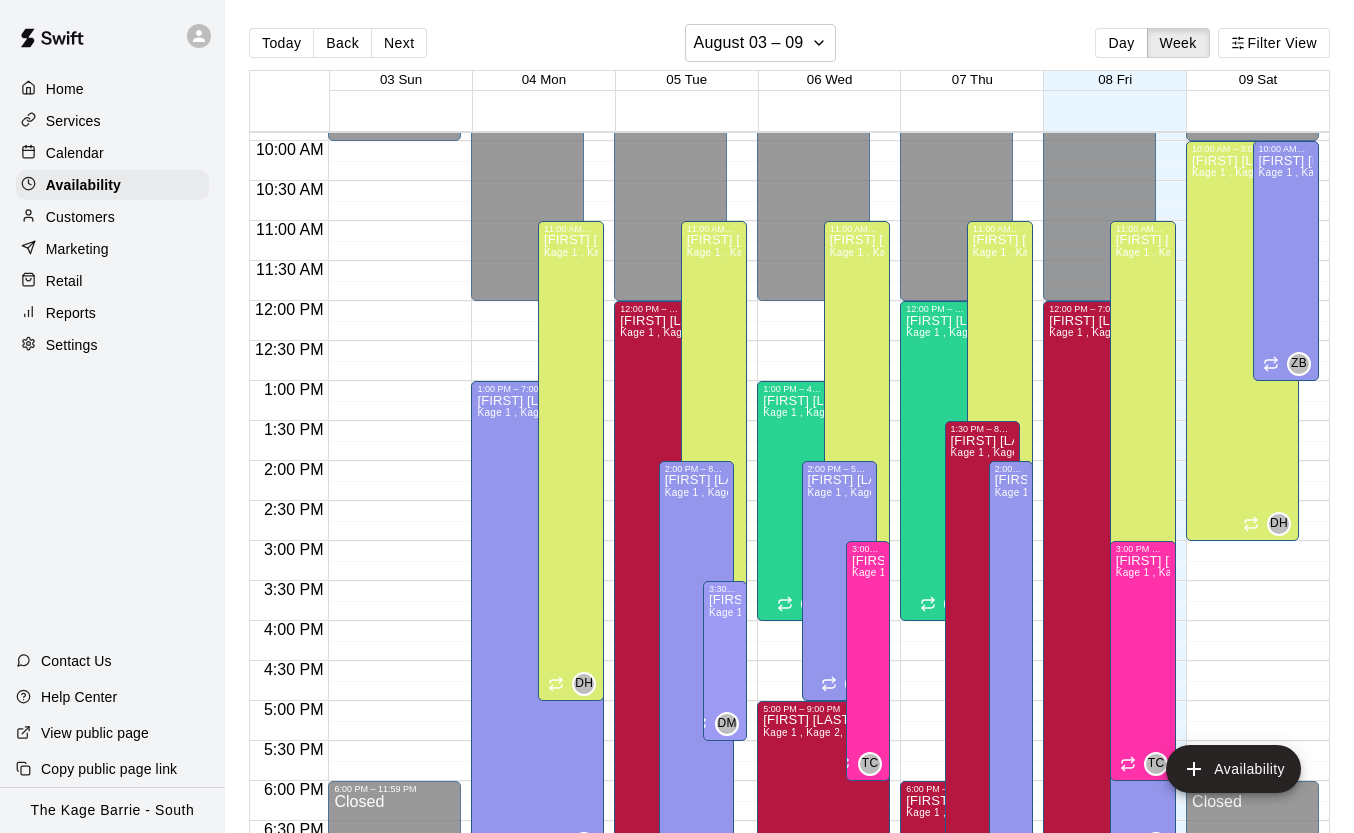 click on "Calendar" at bounding box center [112, 153] 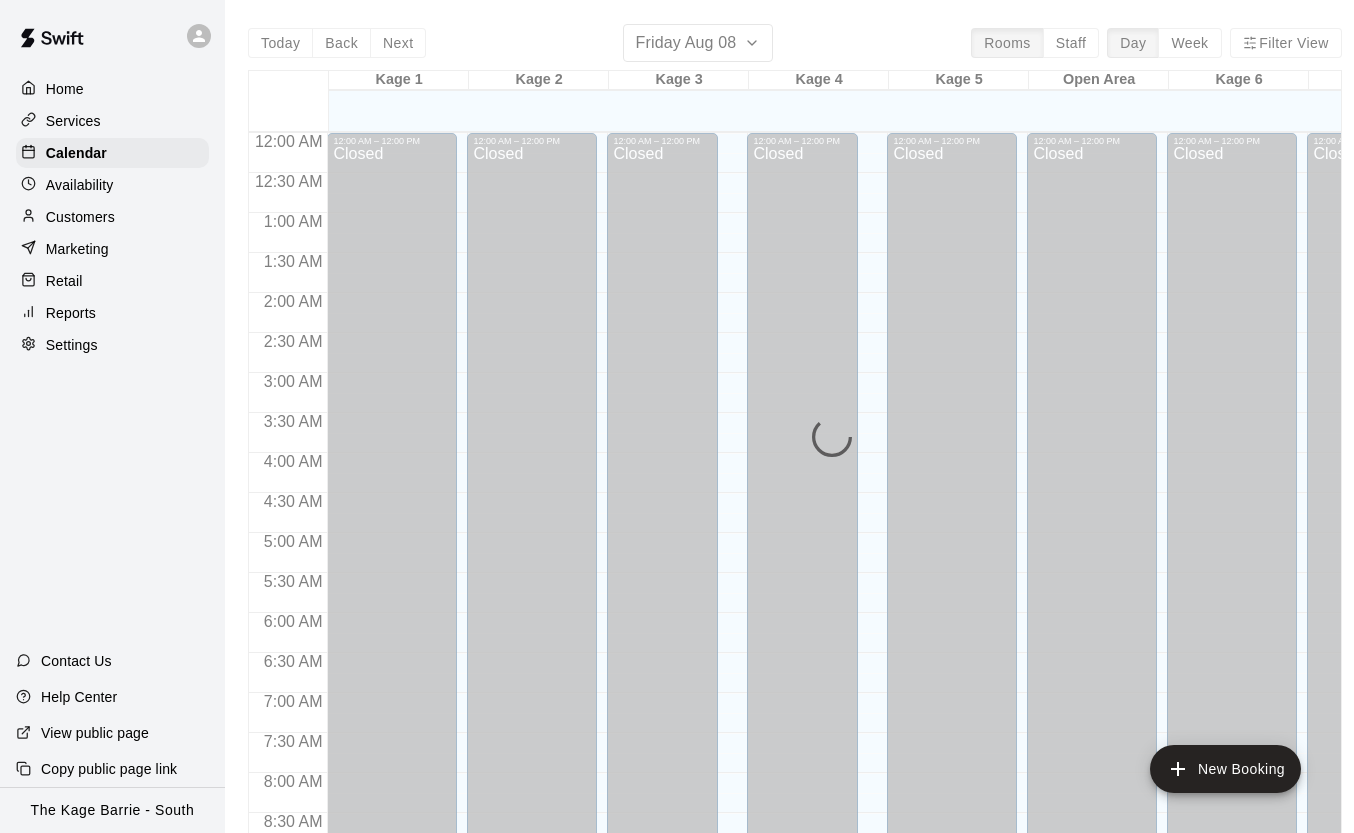scroll, scrollTop: 1137, scrollLeft: 0, axis: vertical 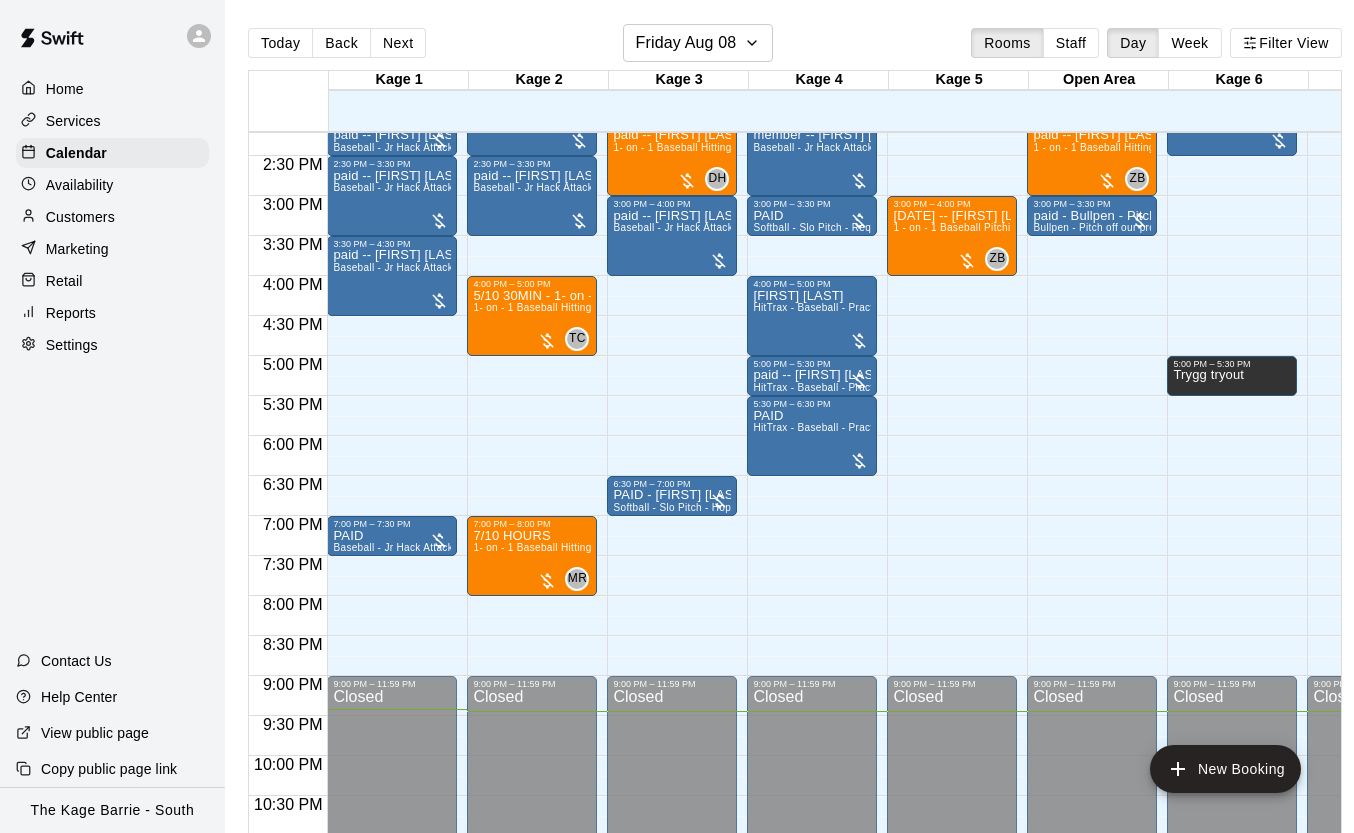 click on "Customers" at bounding box center (80, 217) 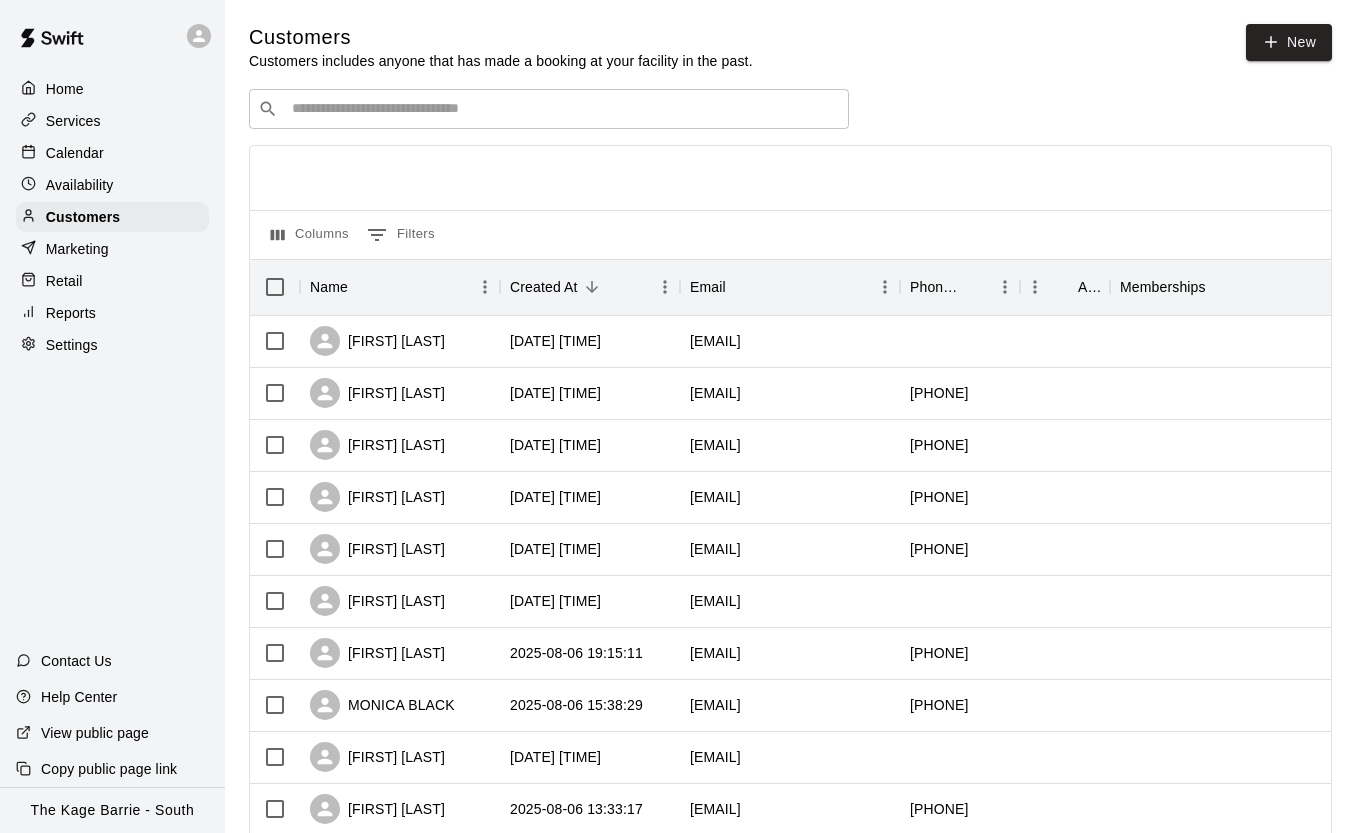 click at bounding box center (563, 109) 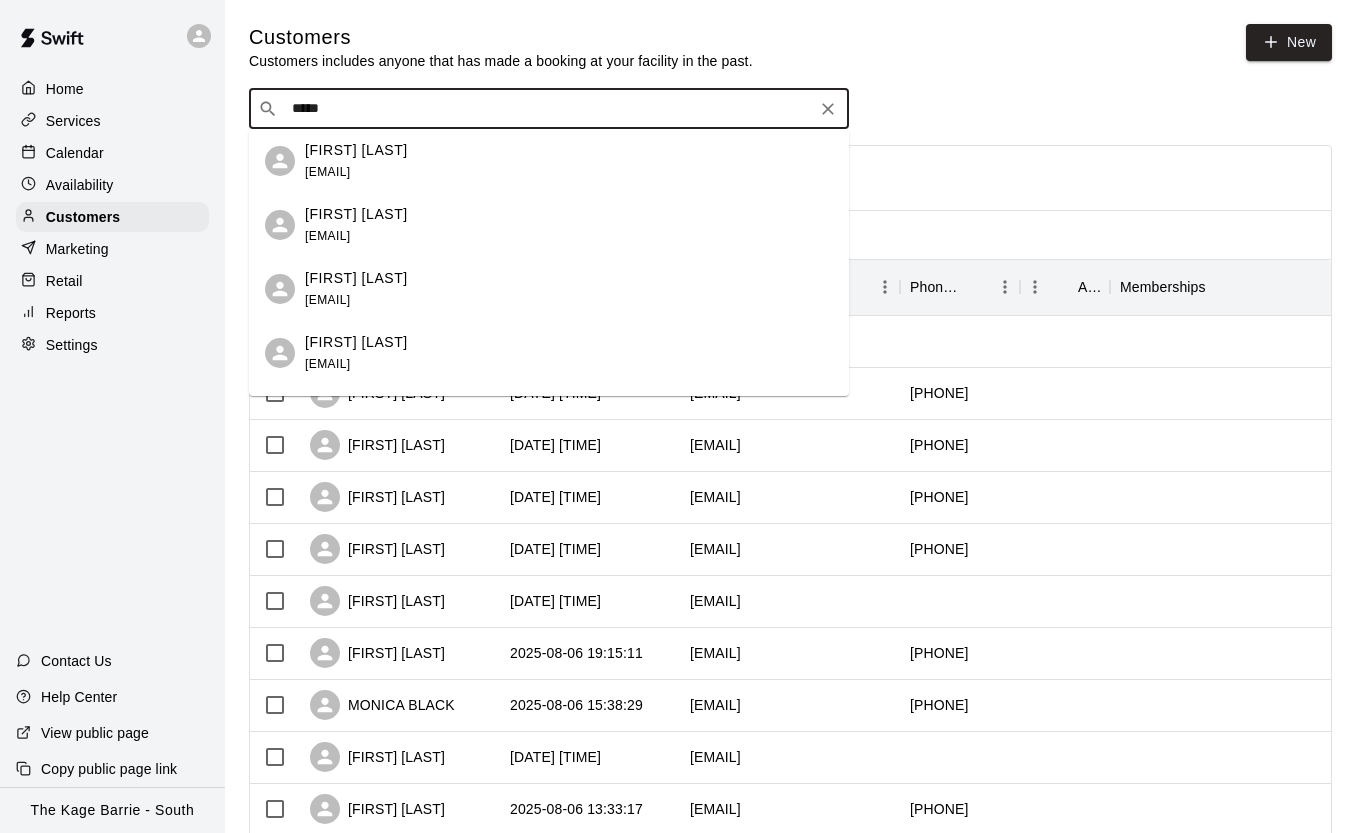 type on "******" 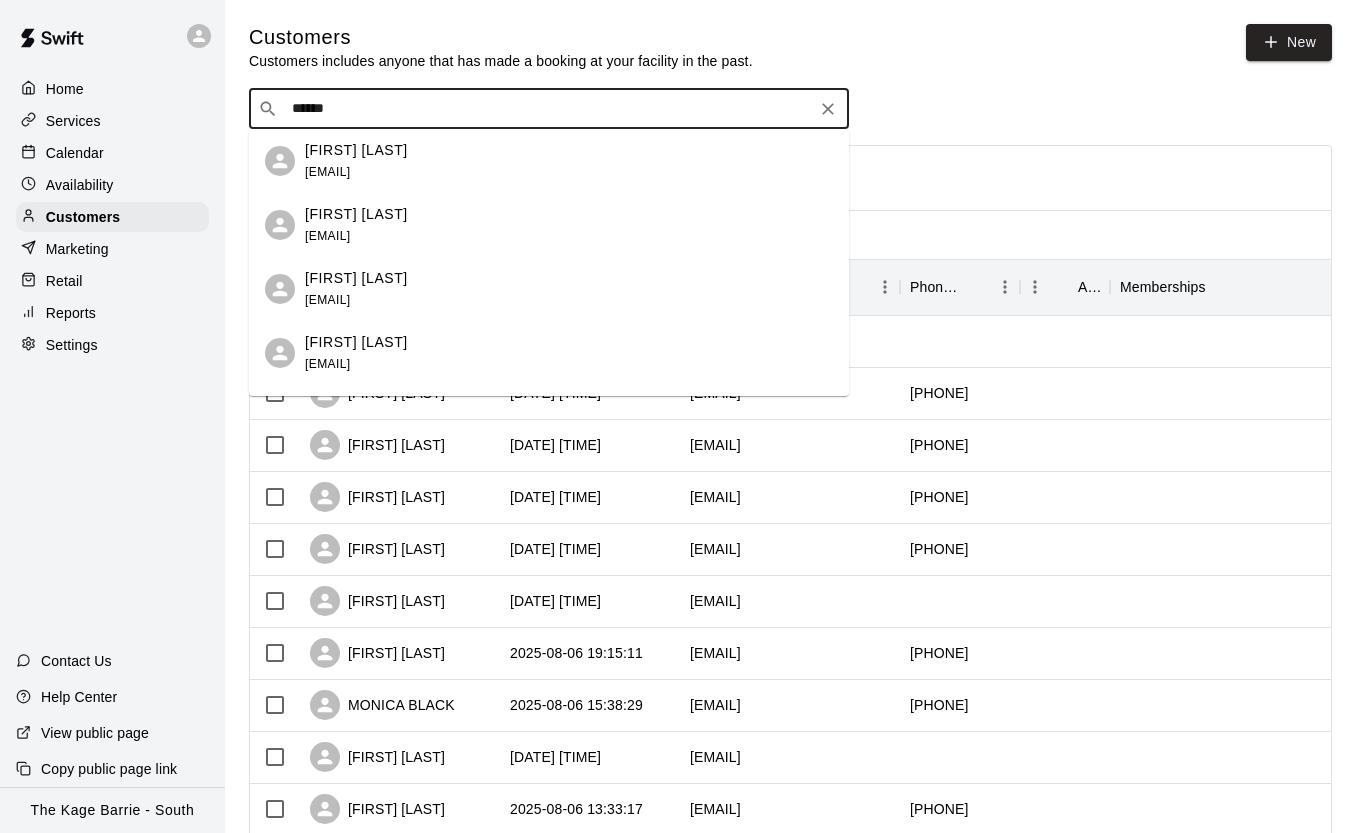 click on "[FIRST] [LAST]" at bounding box center [356, 342] 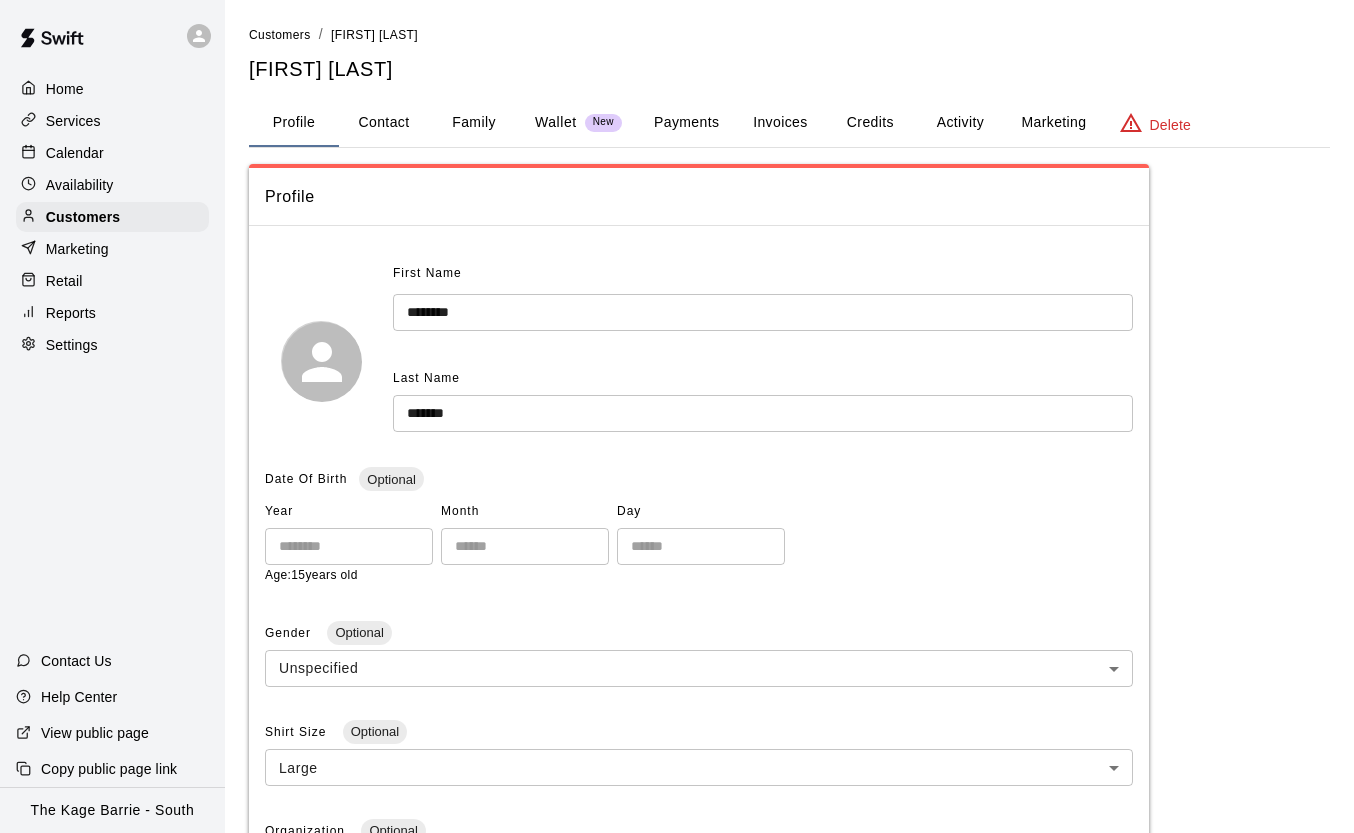click on "Contact" at bounding box center (384, 123) 